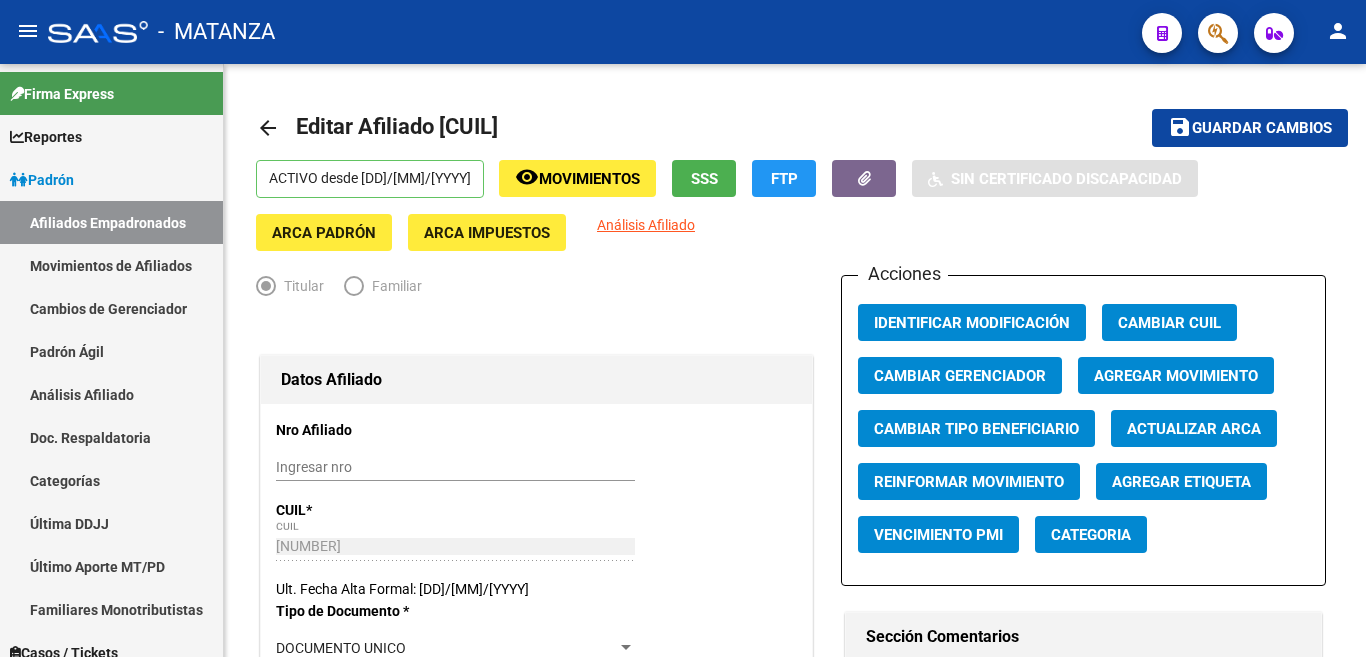 scroll, scrollTop: 0, scrollLeft: 0, axis: both 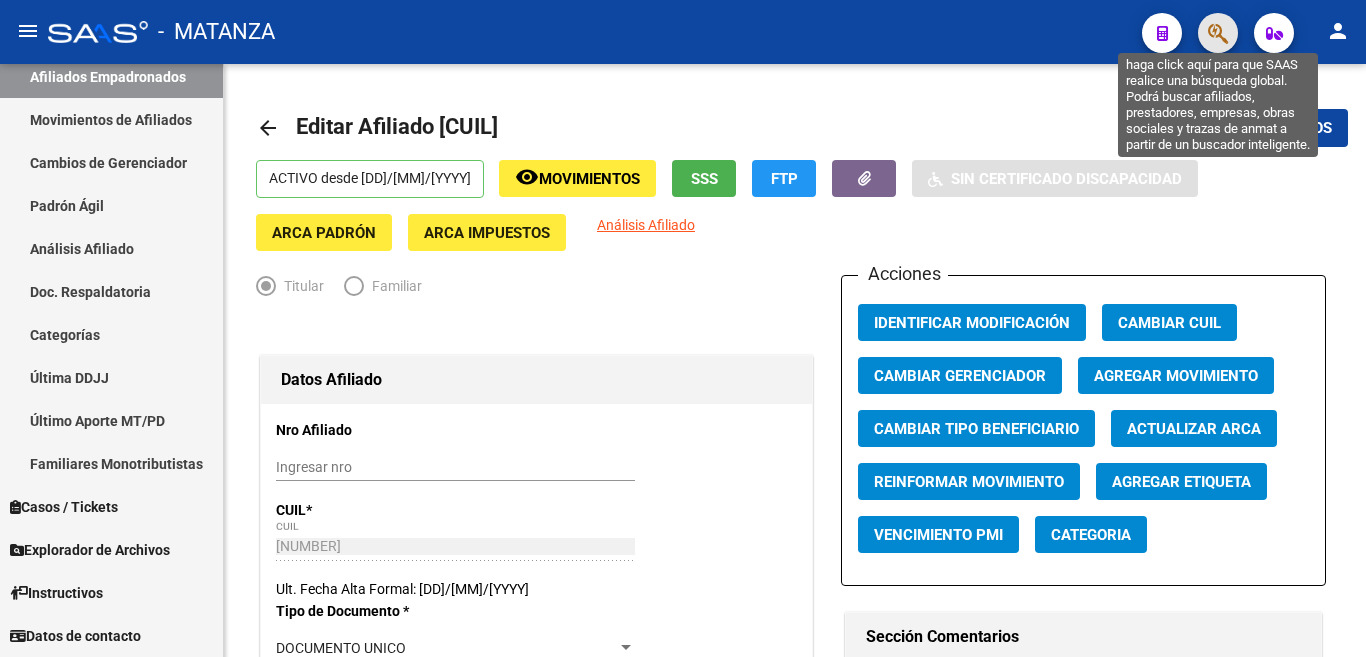 click 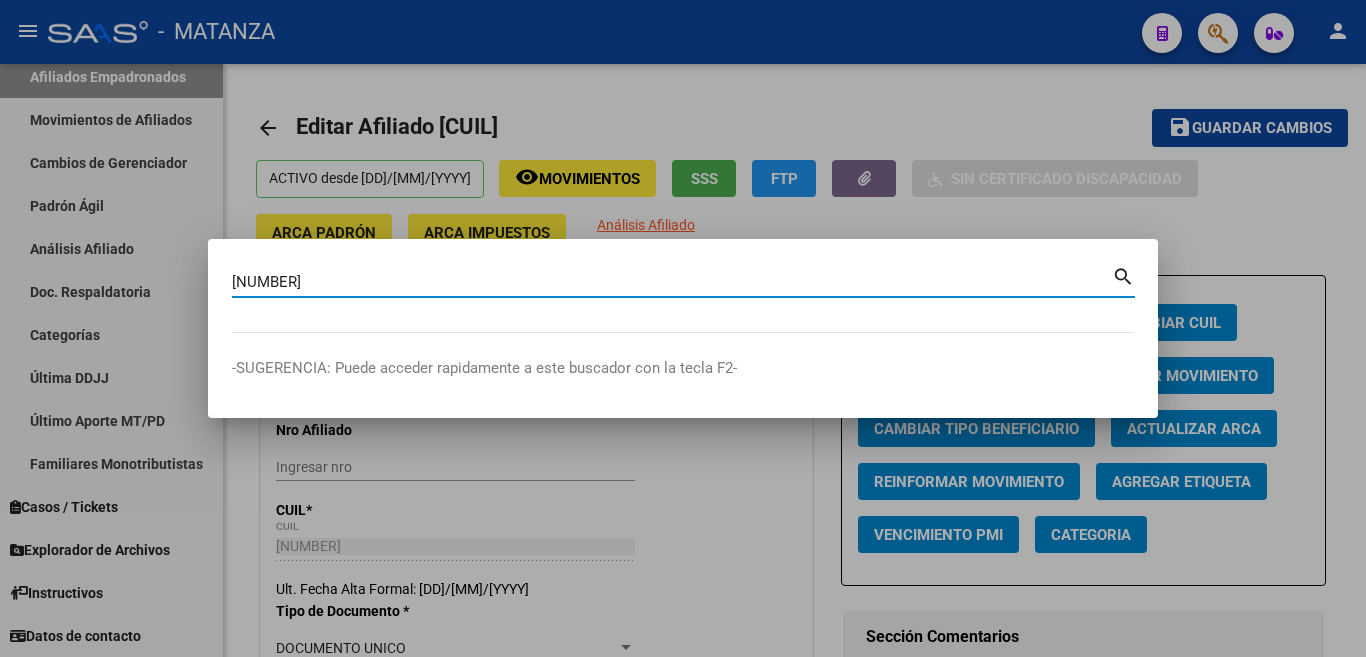 type on "[NUMBER]" 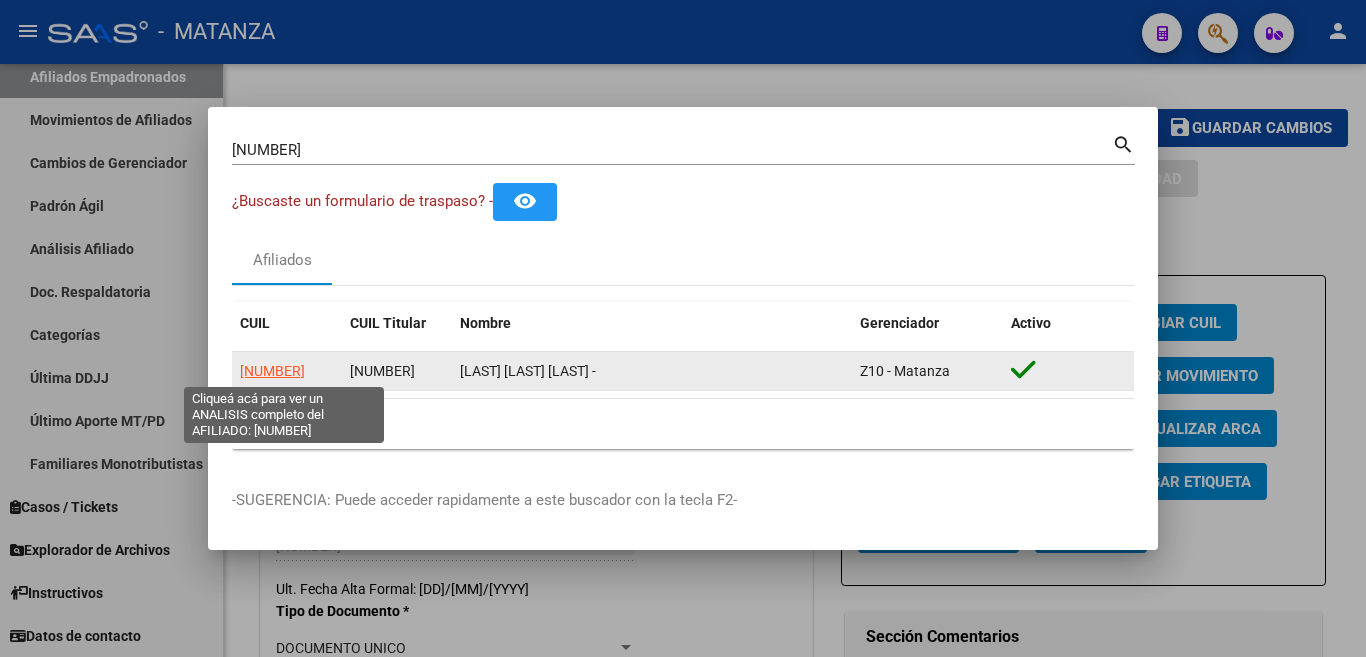 click on "[NUMBER]" 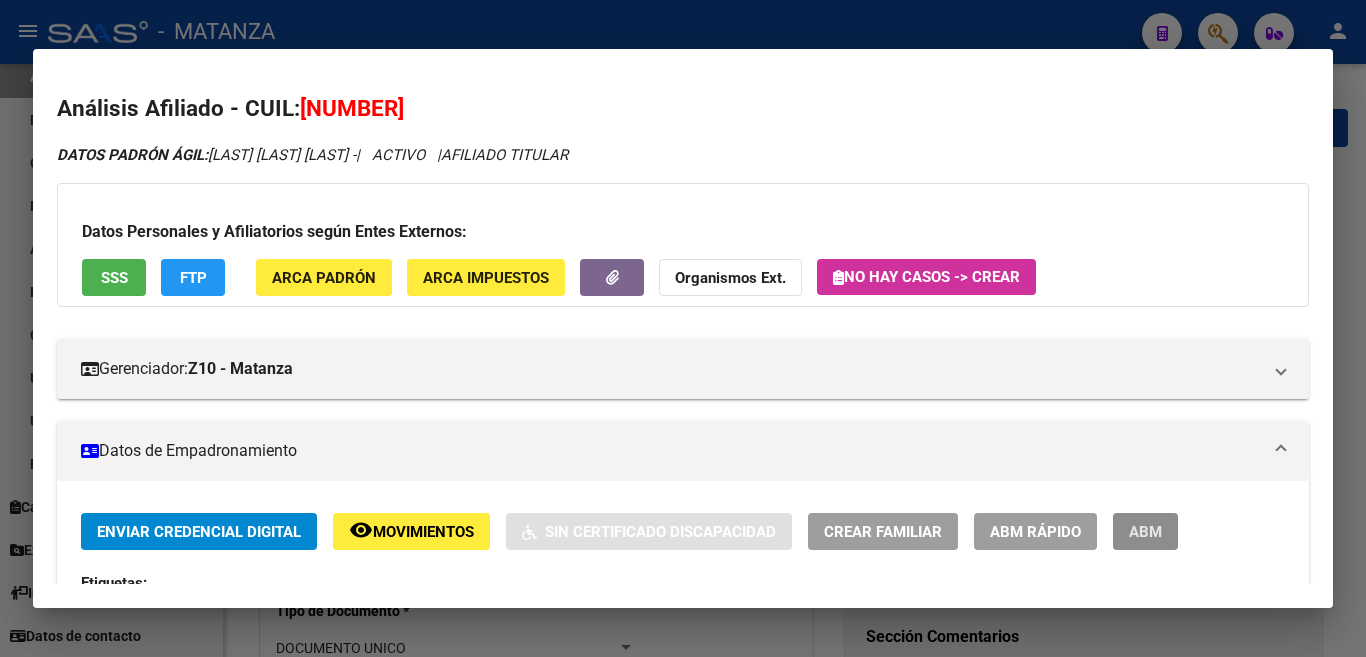 click on "ABM" at bounding box center [1145, 532] 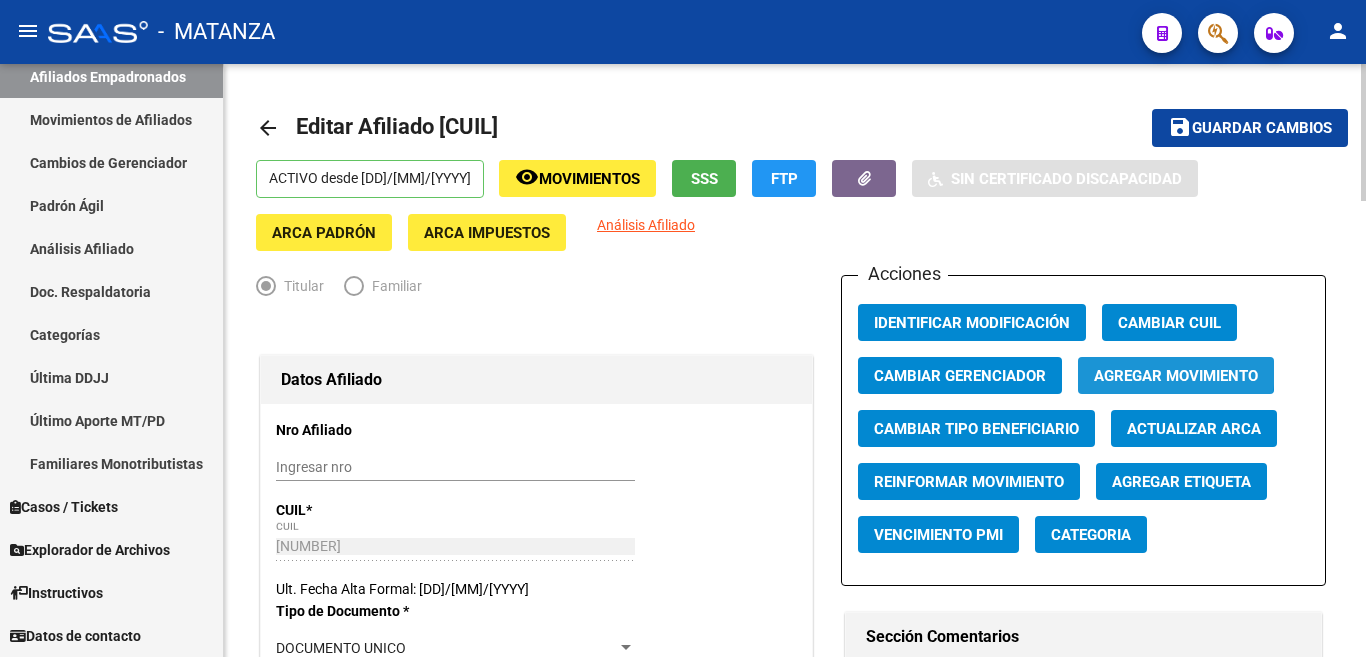 click on "Agregar Movimiento" 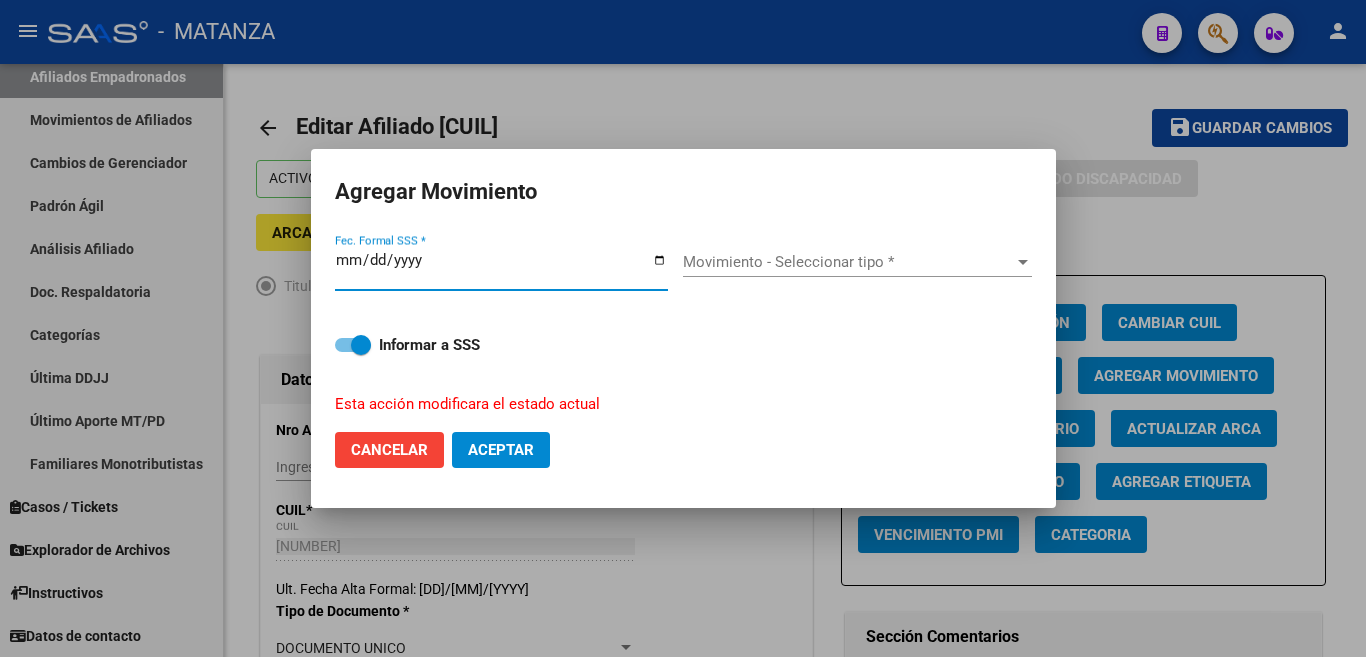 type on "2025-08-04" 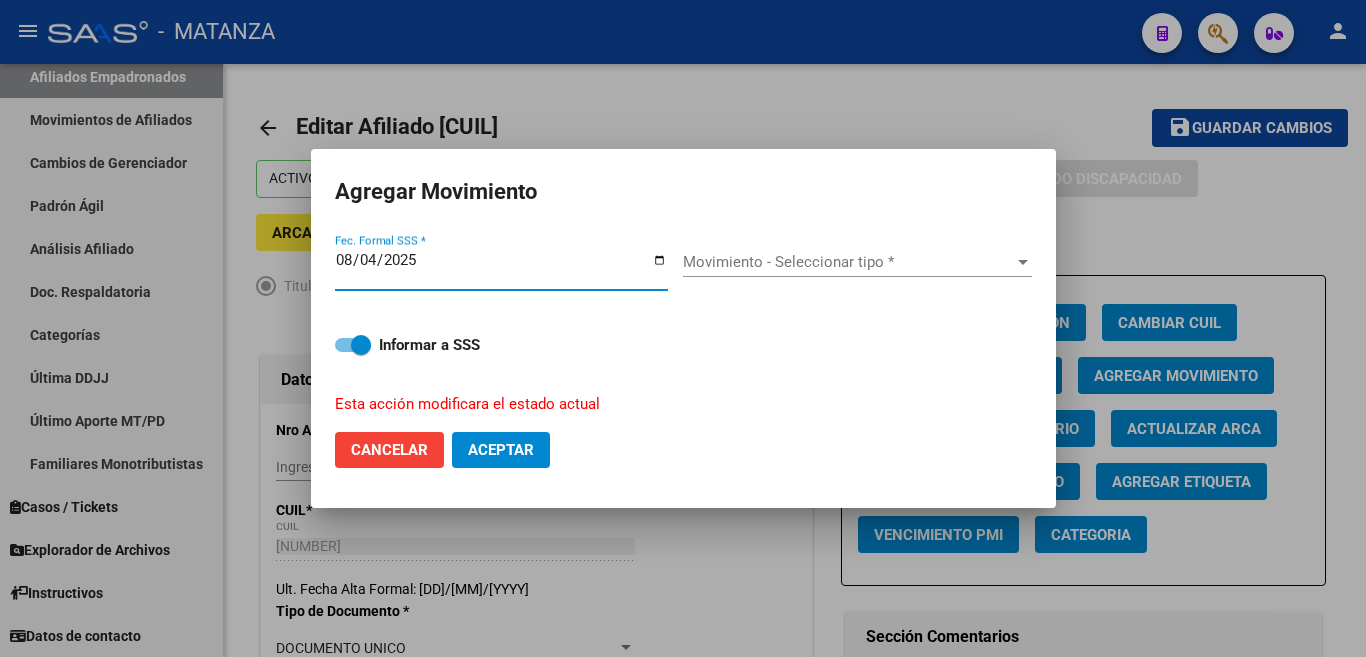 click at bounding box center [1023, 262] 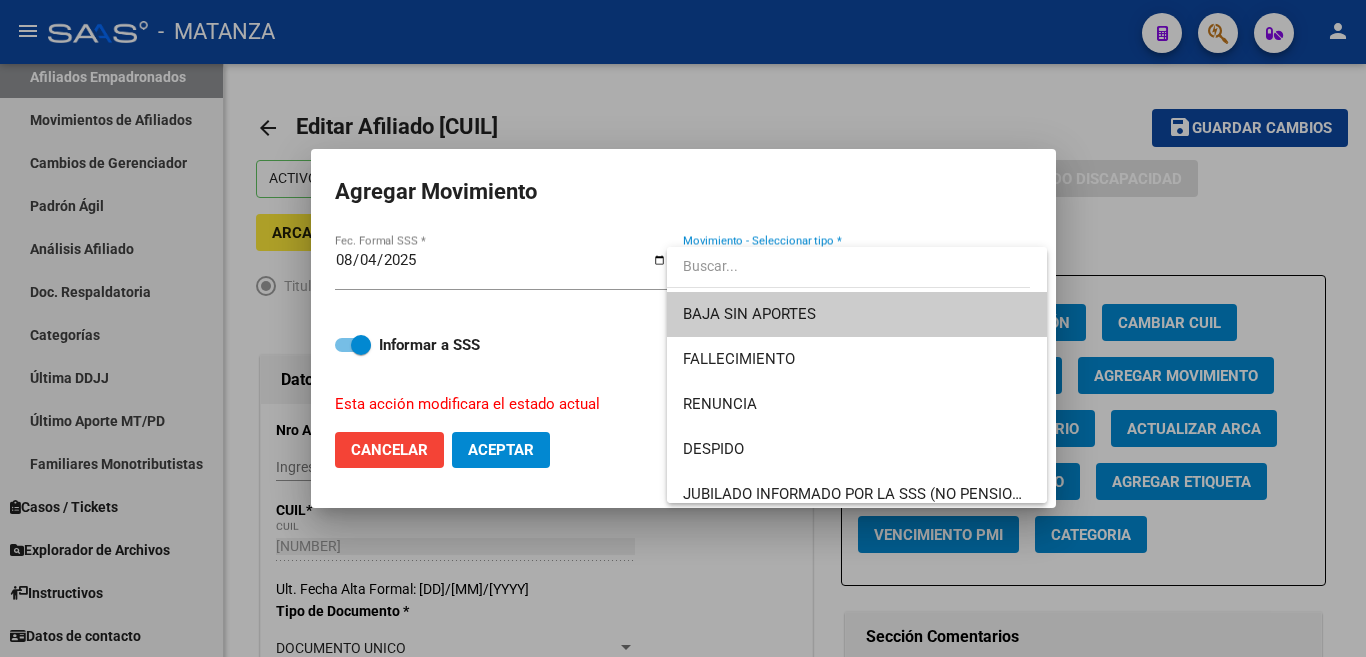 click on "BAJA SIN APORTES" at bounding box center [857, 314] 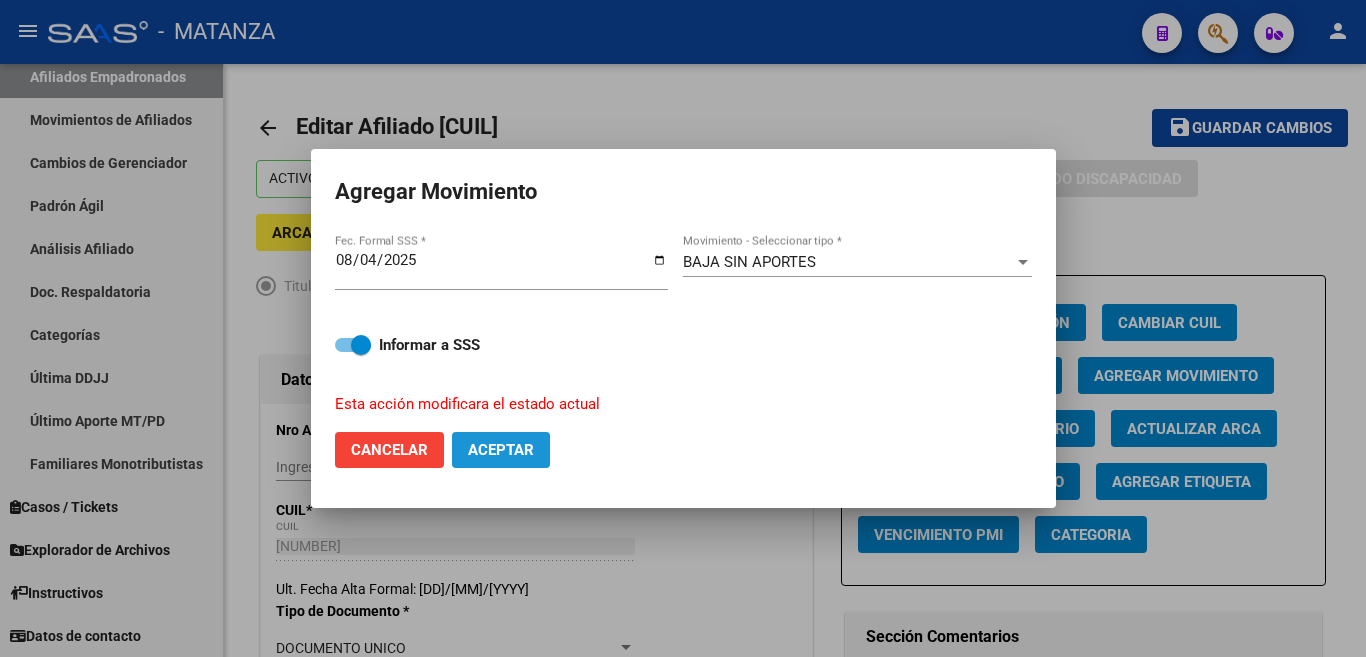 click on "Aceptar" 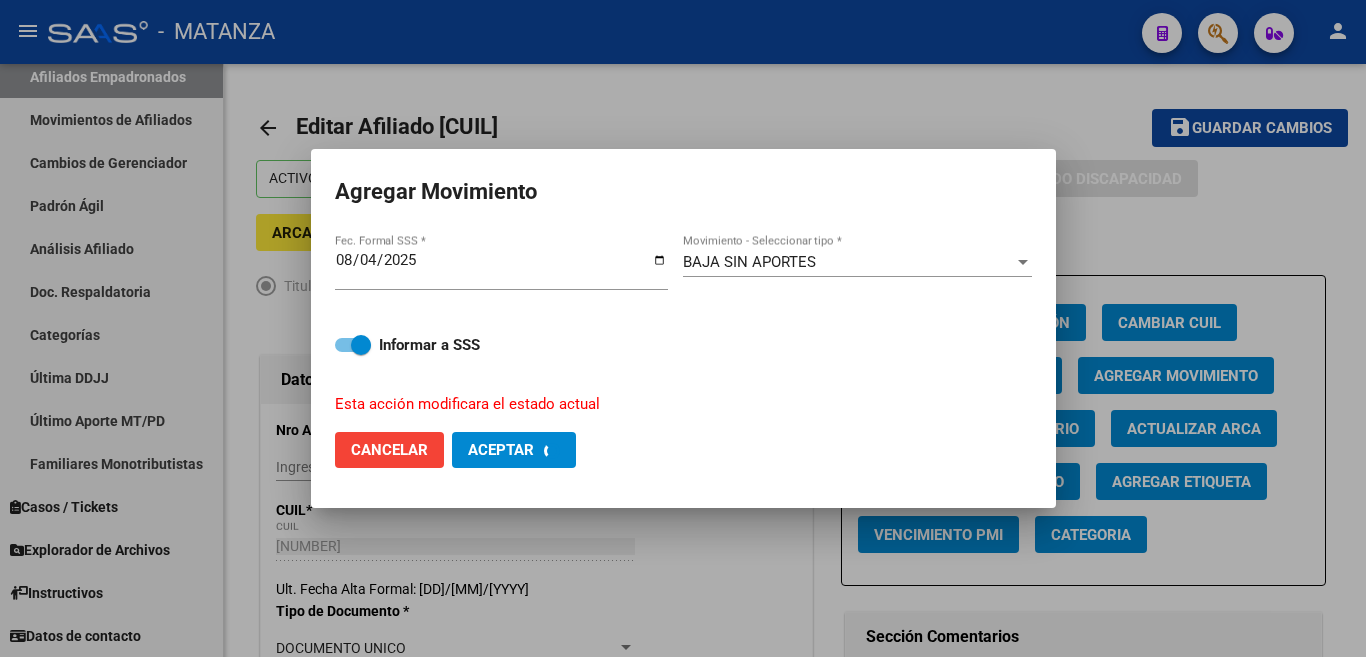 checkbox on "false" 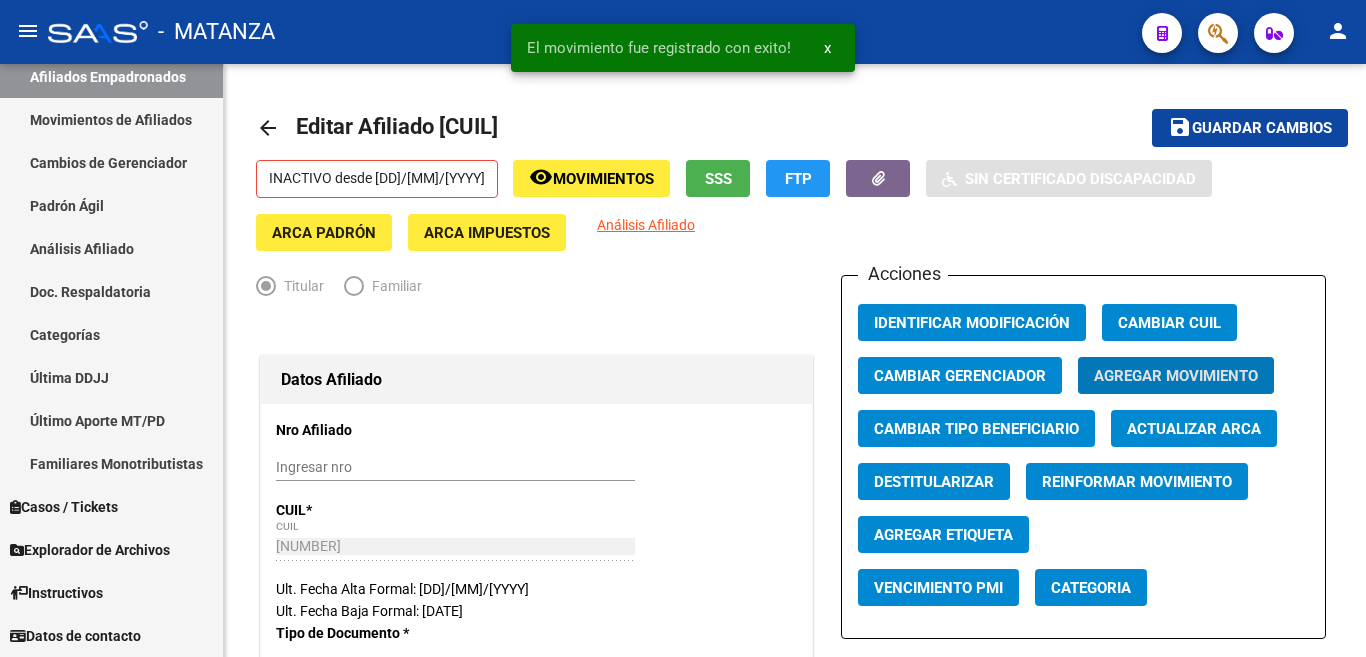 type 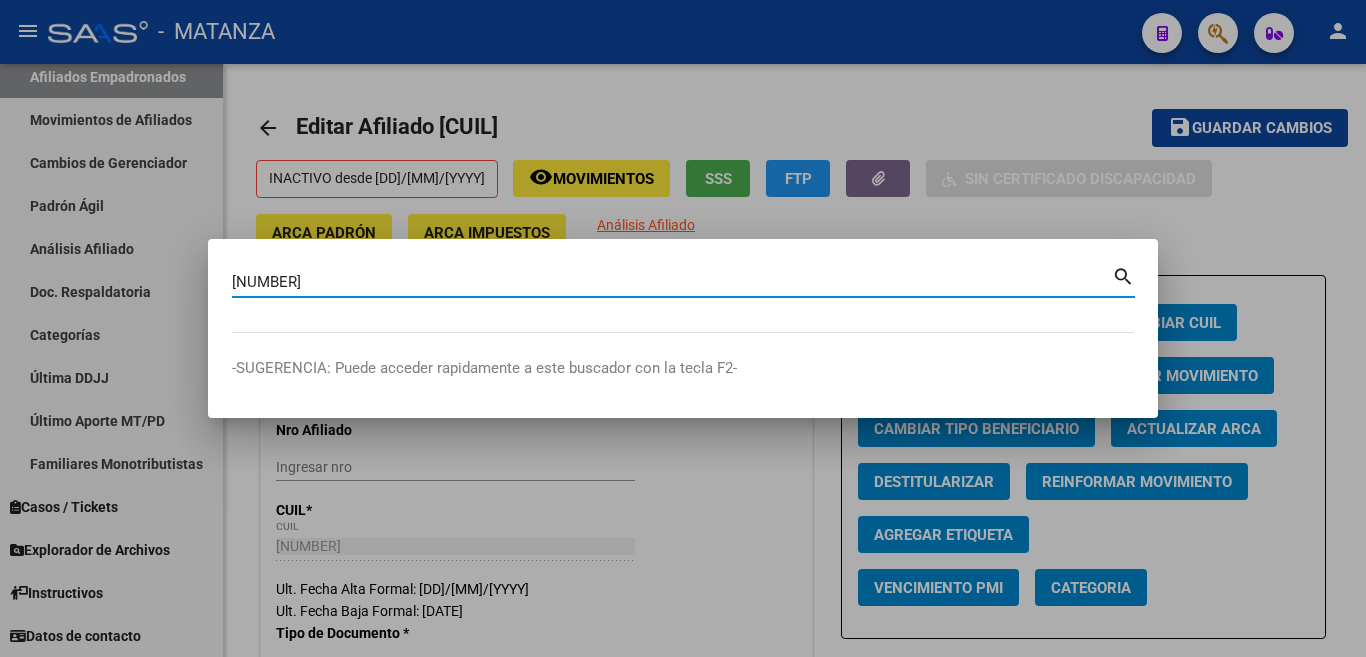 type on "[NUMBER]" 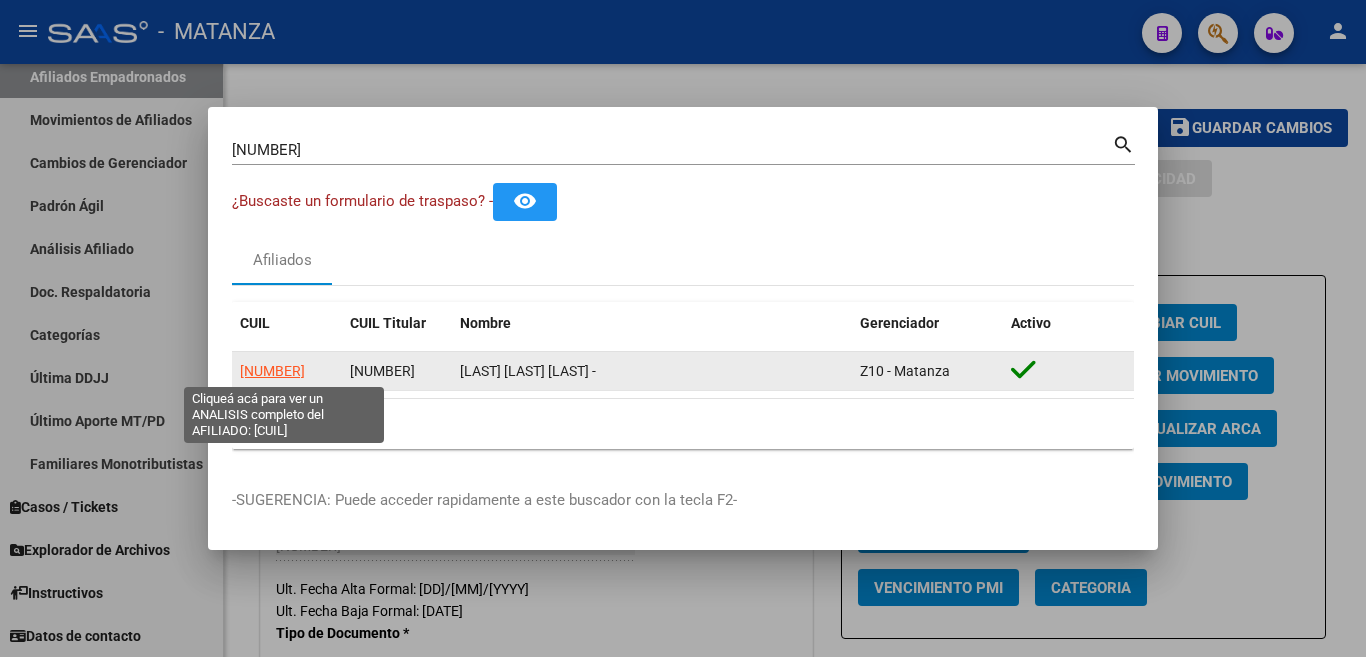 click on "[NUMBER]" 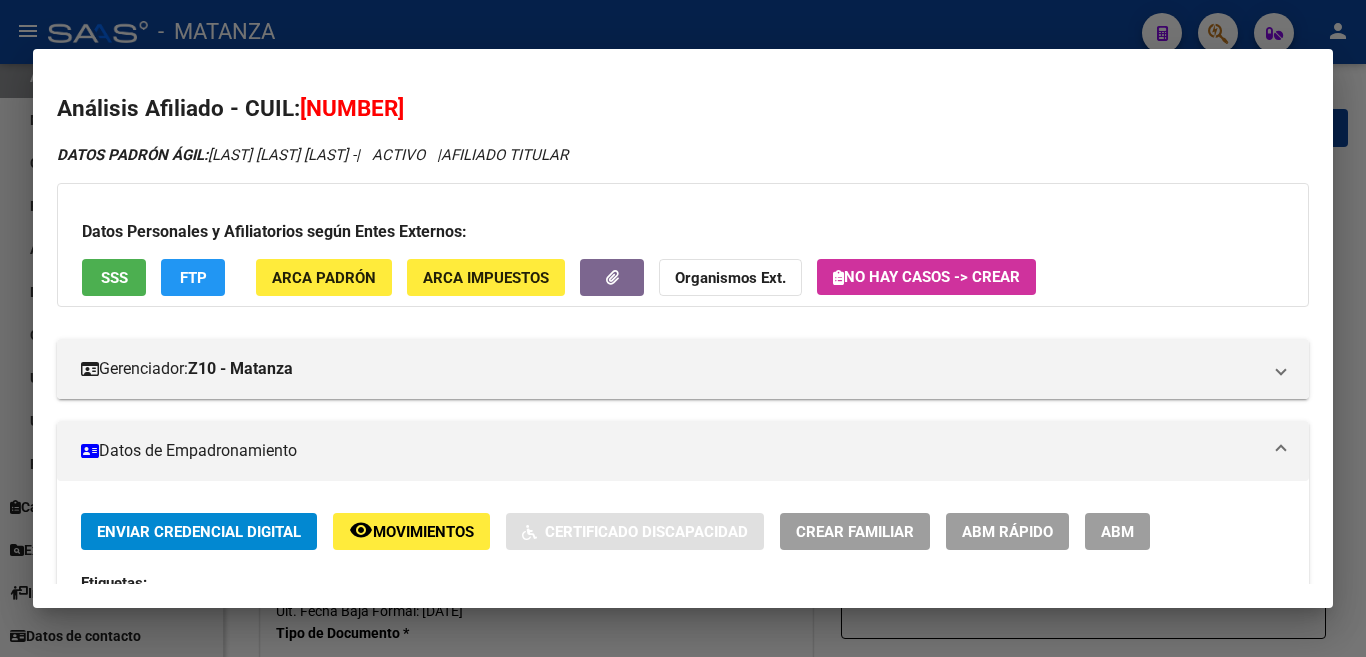 click on "ABM" at bounding box center (1117, 532) 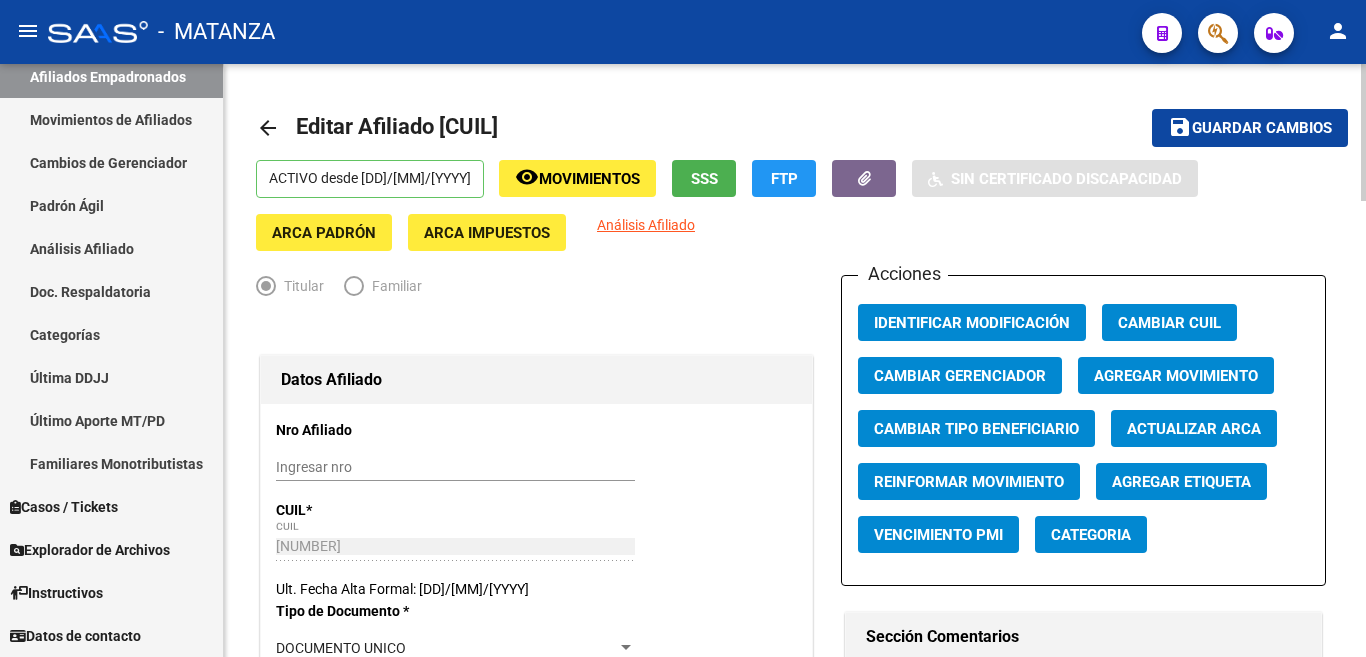 click on "Agregar Movimiento" 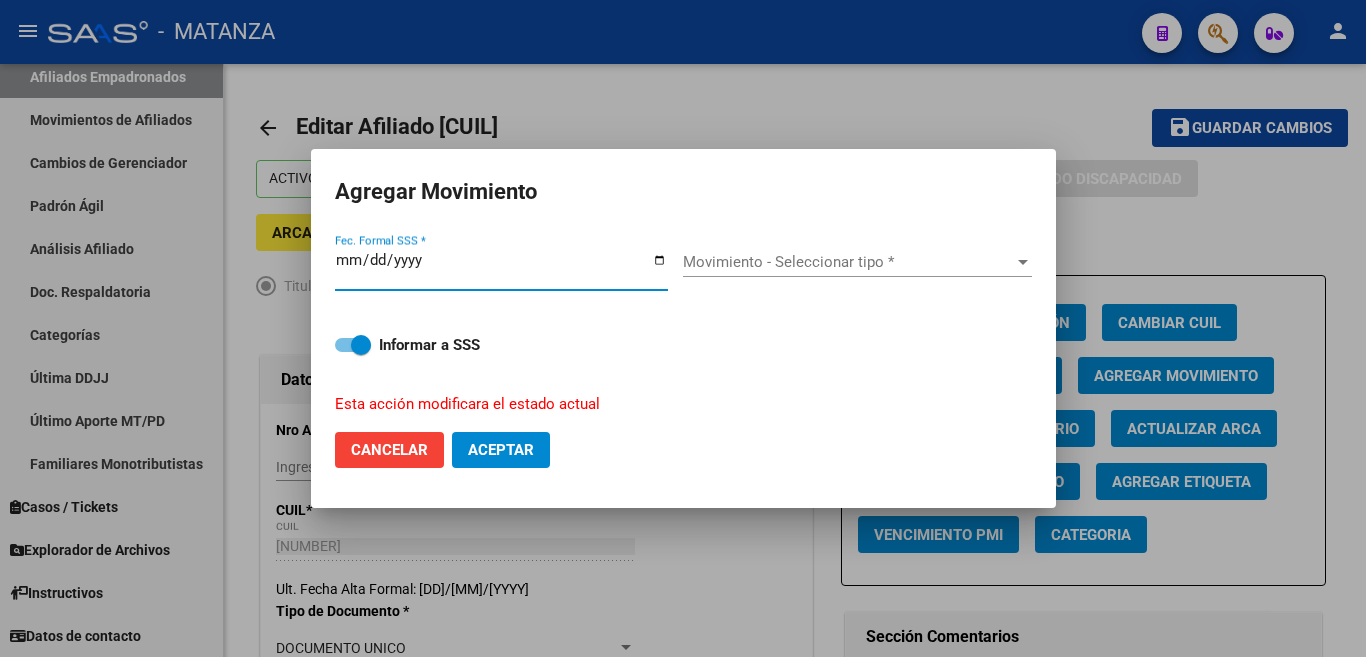 type on "2025-08-04" 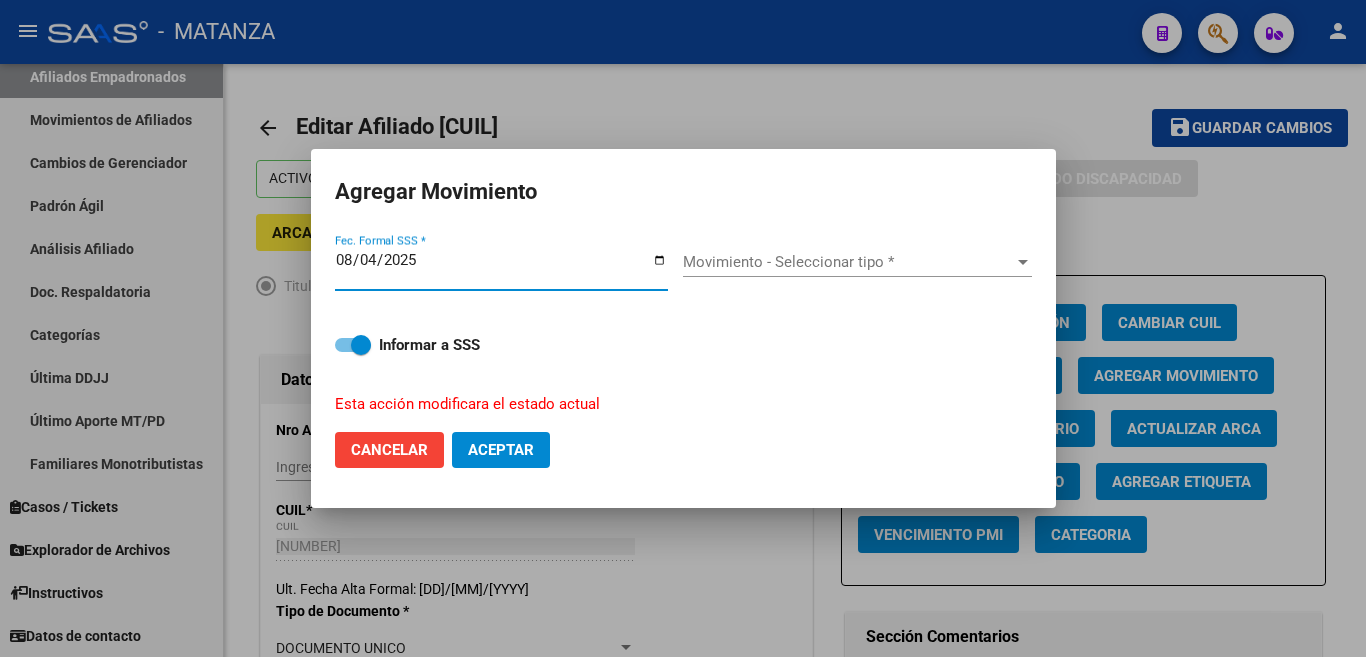 click at bounding box center [1023, 262] 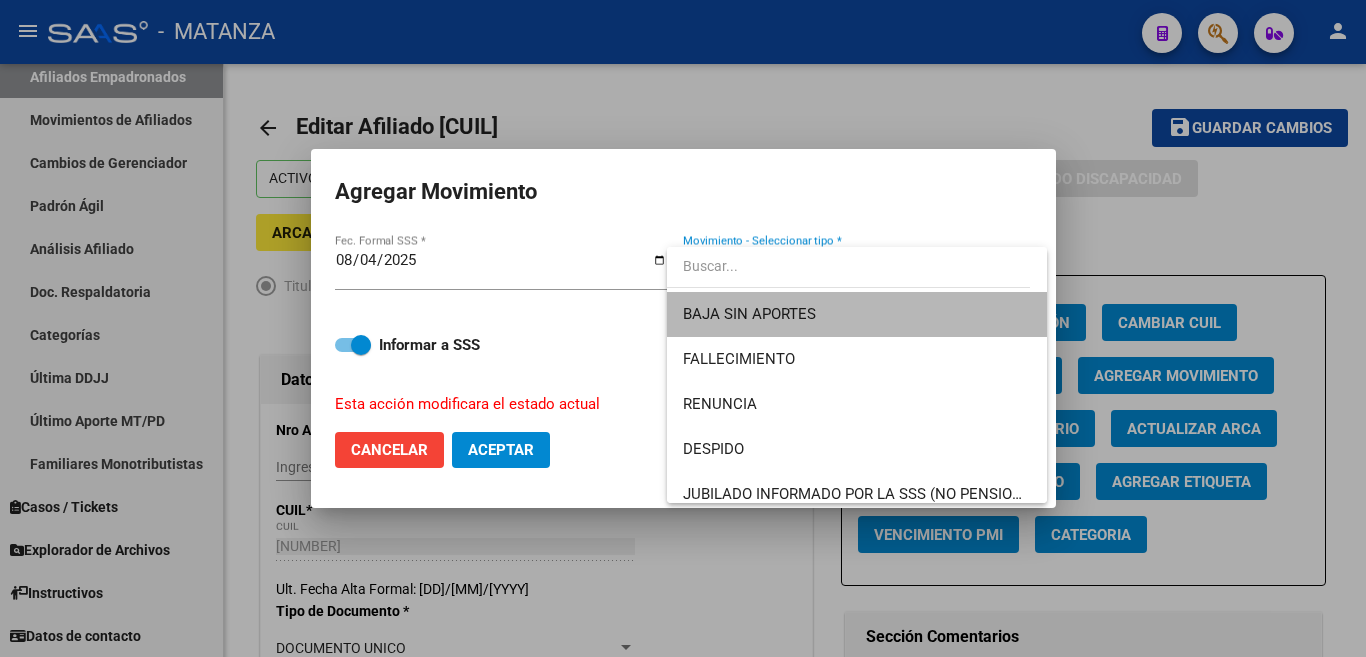 scroll, scrollTop: 224, scrollLeft: 0, axis: vertical 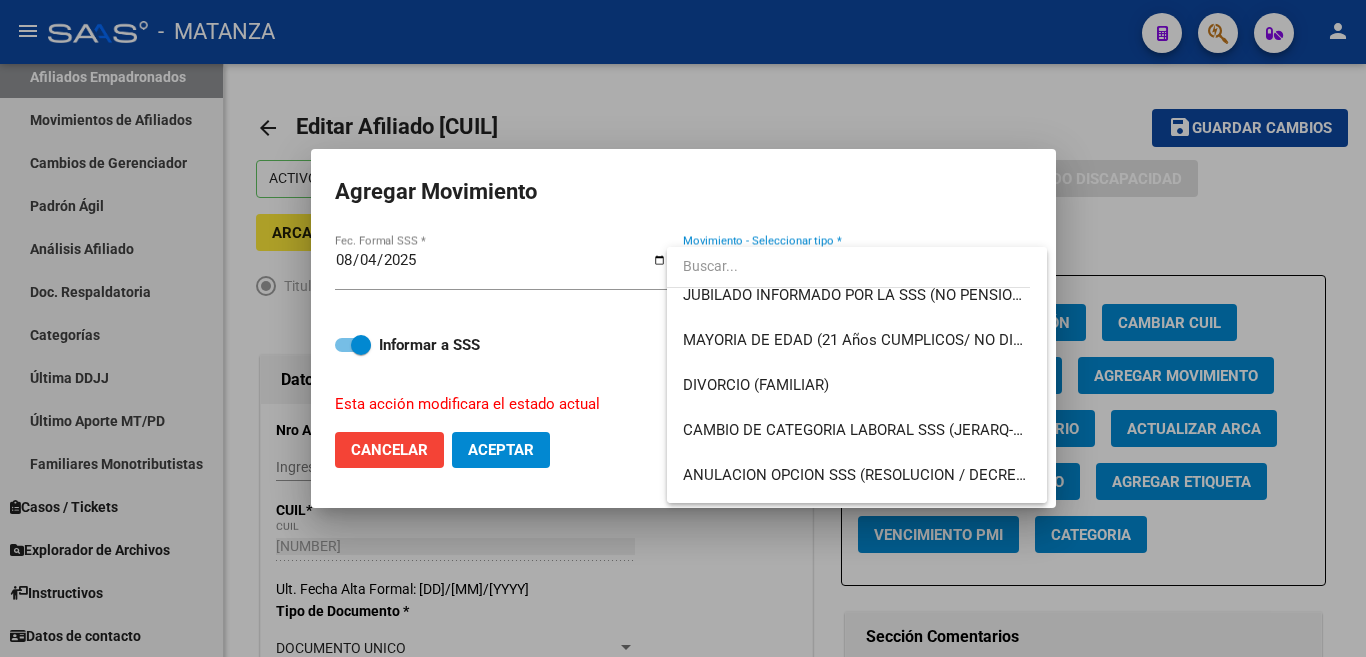 click on "BAJA SIN APORTES FALLECIMIENTO RENUNCIA DESPIDO JUBILADO INFORMADO POR LA SSS (NO PENSIONADO) MAYORIA DE EDAD (21 Años CUMPLICOS/ NO DISCA) DIVORCIO (FAMILIAR) CAMBIO DE CATEGORIA LABORAL SSS (JERARQ-DIREC) ANULACION OPCION SSS (RESOLUCION / DECRETO) LICENCIA SIN GOCE DE SUELDO AFIP (CD: 13 AFIP) CAMBIO DE OBRA SOCIAL ANSES CULMINACION FONDO DE DESEMPLEO (ANSES) MONOTRIBUTISTA BAJA X AFIP FALTA DE DDJJ (+ 3 MESE) RES. 059/2004 NUEVO EMPLEO (SSS BAJA DE LA OPCION) RESOLUC. 362/2009 UNIF APORTES(SSS INF. CON BAJAS) MONOTRIBUTISTA SIN APORTE (3 CONSECUT/ 5 ALTERNAD) MULTIPLICIDAD DE COBERTURA SSS  DECLARA OTRA O.S. EN DDJJ BAJA DE OPCION (SSS) INCONSISTENCIA SSS TRABAJADOR TEMP. / RES. PUESTO (COD 21 AFIP) E.S.E CESE TRANS.DE SERV.(EVENTUL 60 COR. 120 ALT) LICENCIA POR EXCEDENCIA(CD:10 AFIP) AYC AFILIADO AFILIADO EN NOMINA SIN DDJJ (EVENTUALES Y OTROS) FAMILIAR EN LA SSSALUD NO DECLARADO SERV DOMESTICO SIN PAGO MINIMO PARA COBERTURA  FAMILIAR SIN CAPITA POR DESEMPLEO (ANSES) MONOTRIBUTISTA (FLIAR. NO APORTANTE)" at bounding box center [857, 375] 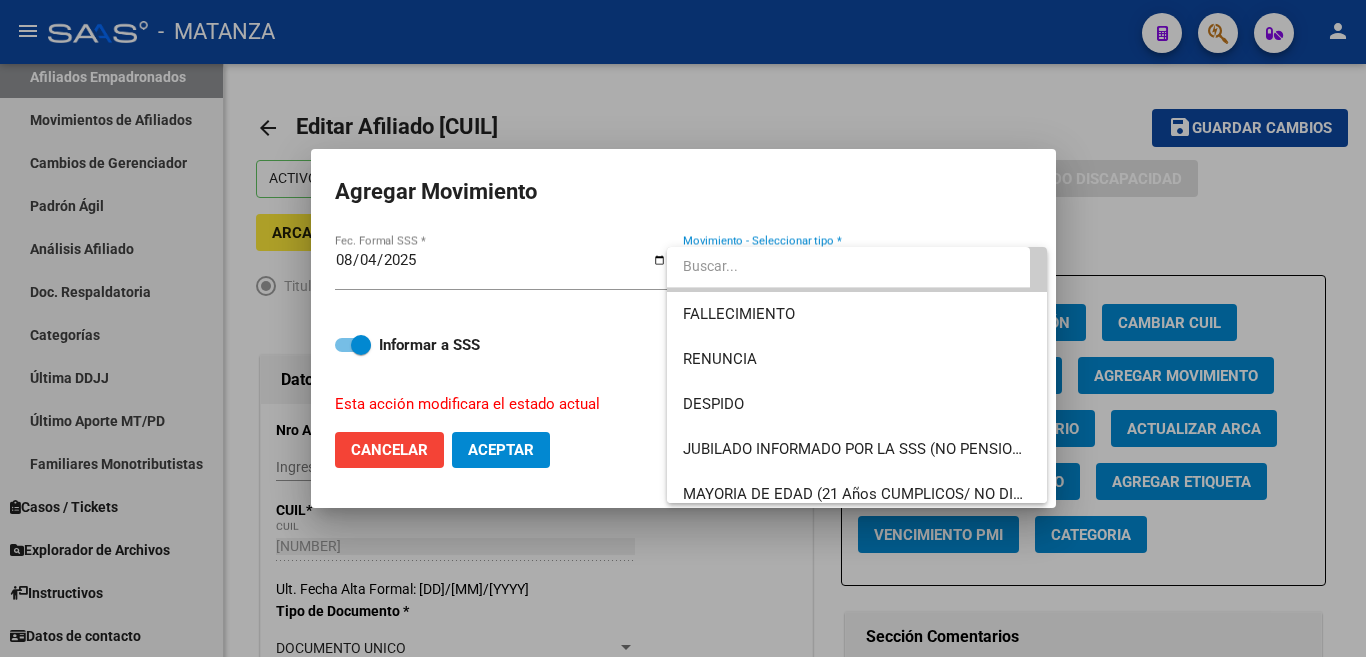 scroll, scrollTop: 13, scrollLeft: 0, axis: vertical 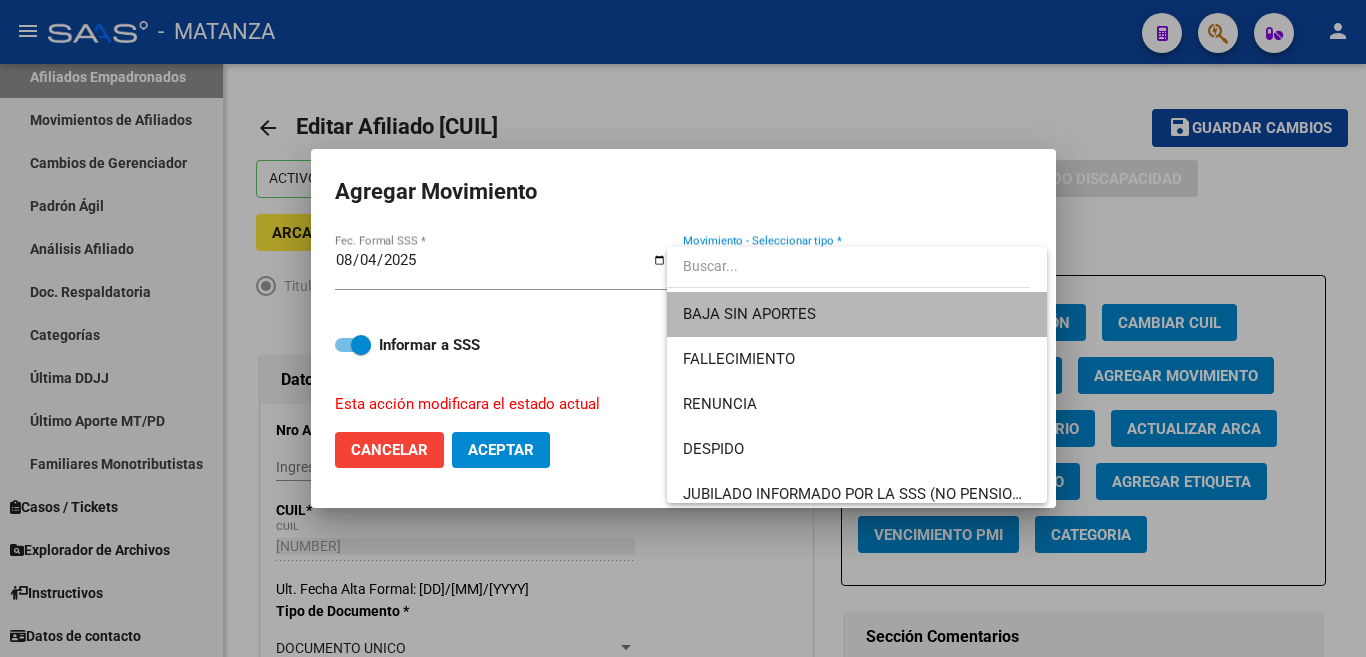 click on "BAJA SIN APORTES" at bounding box center [857, 314] 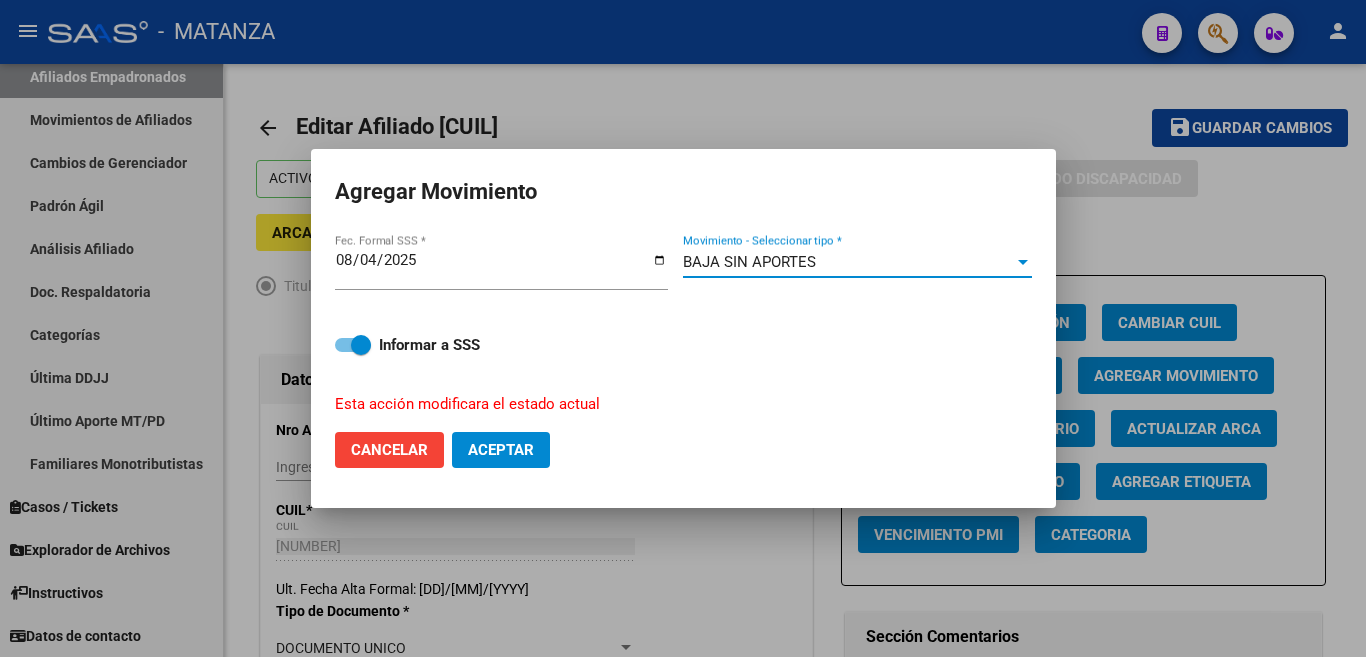 click on "Cancelar Aceptar" 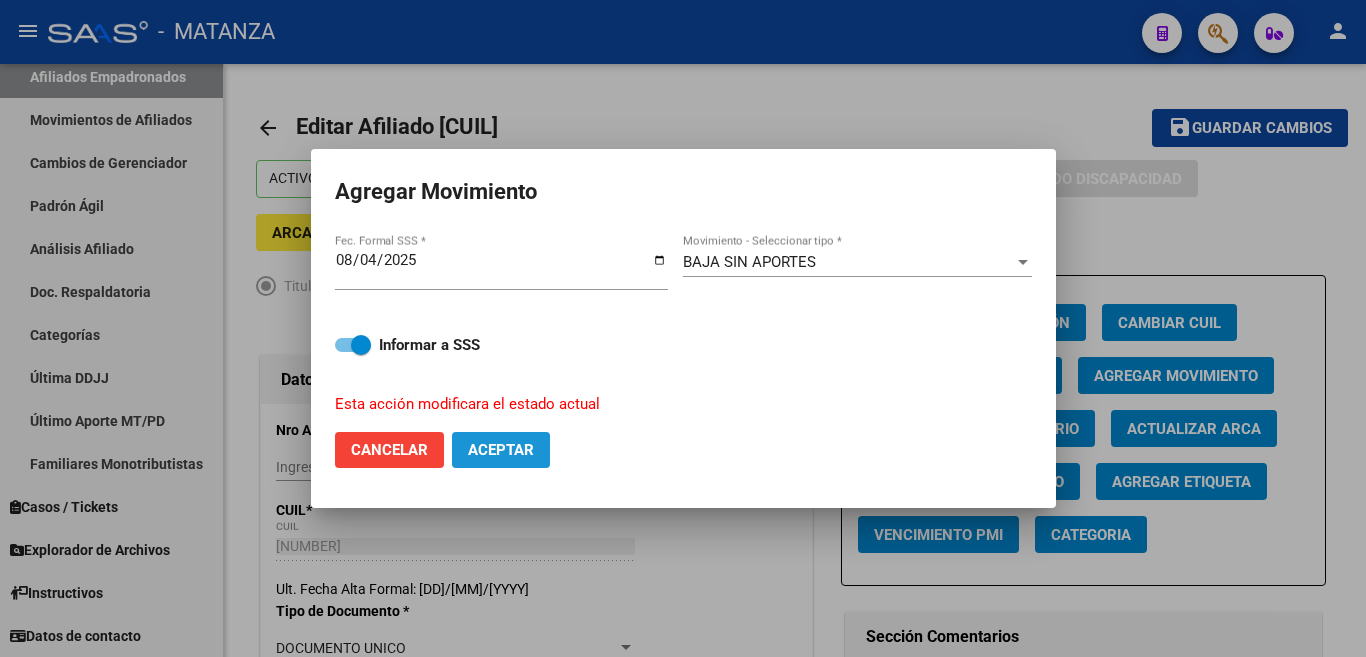 click on "Aceptar" 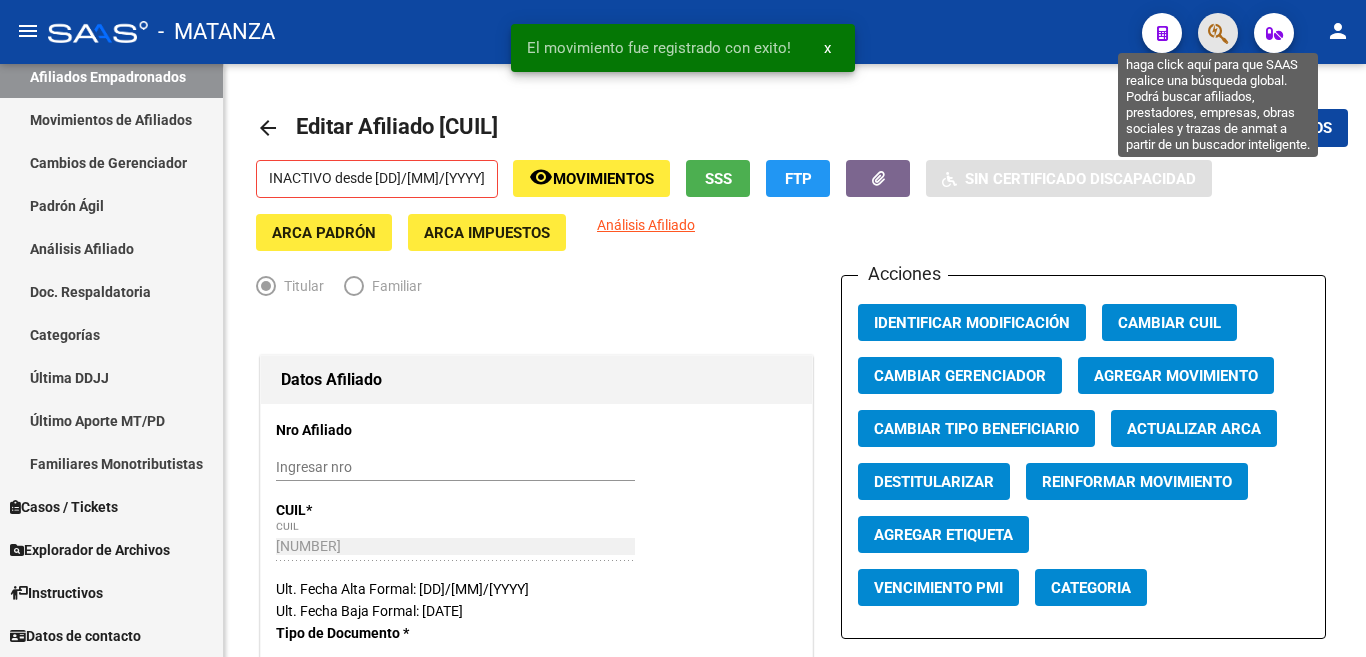 click 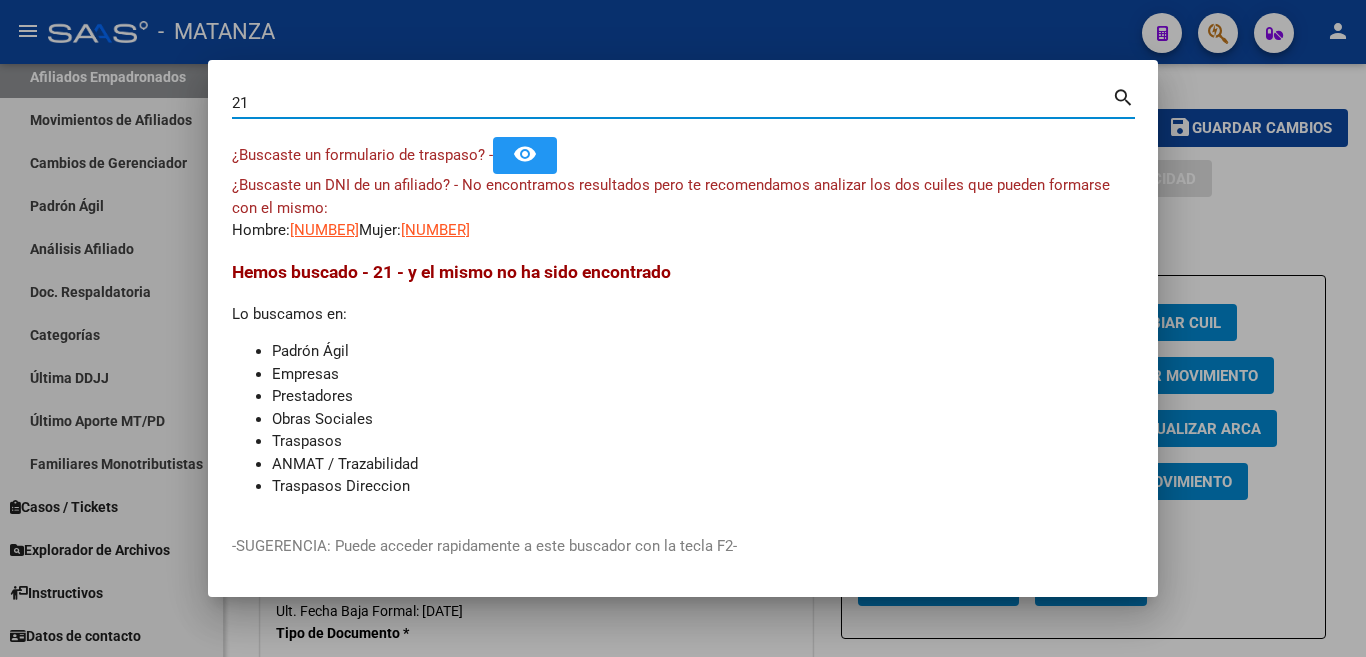 type on "2" 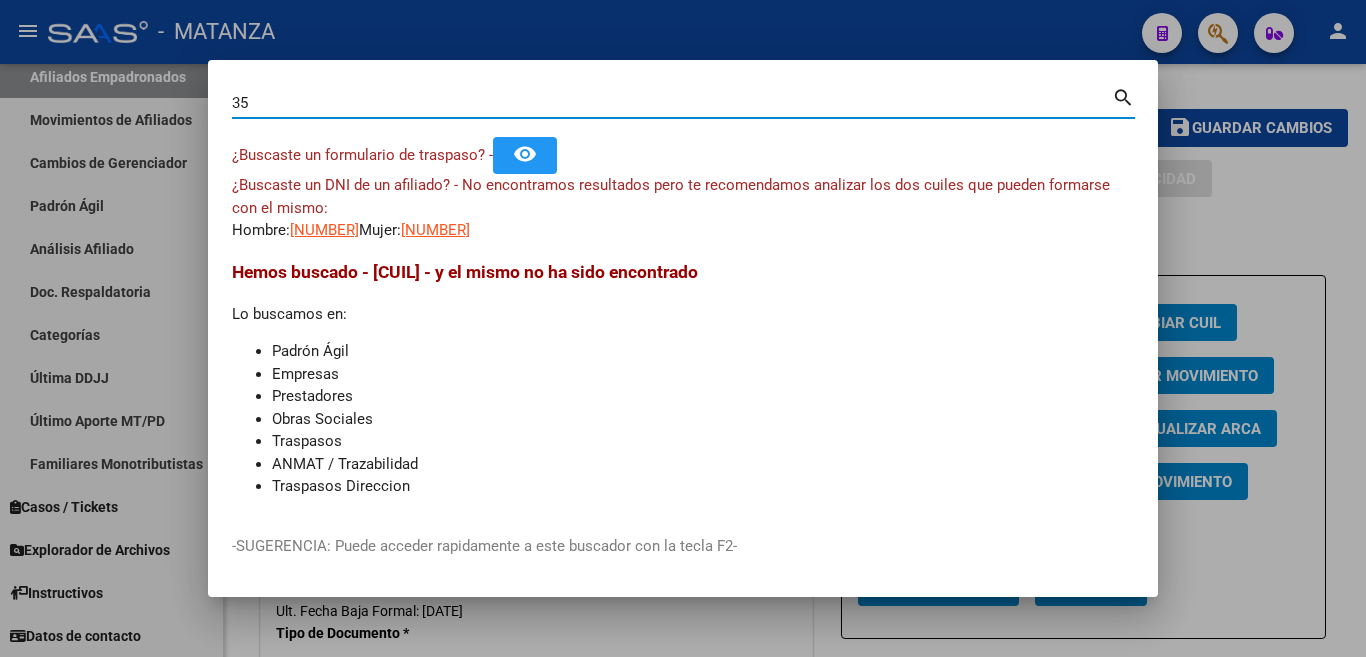 type on "3" 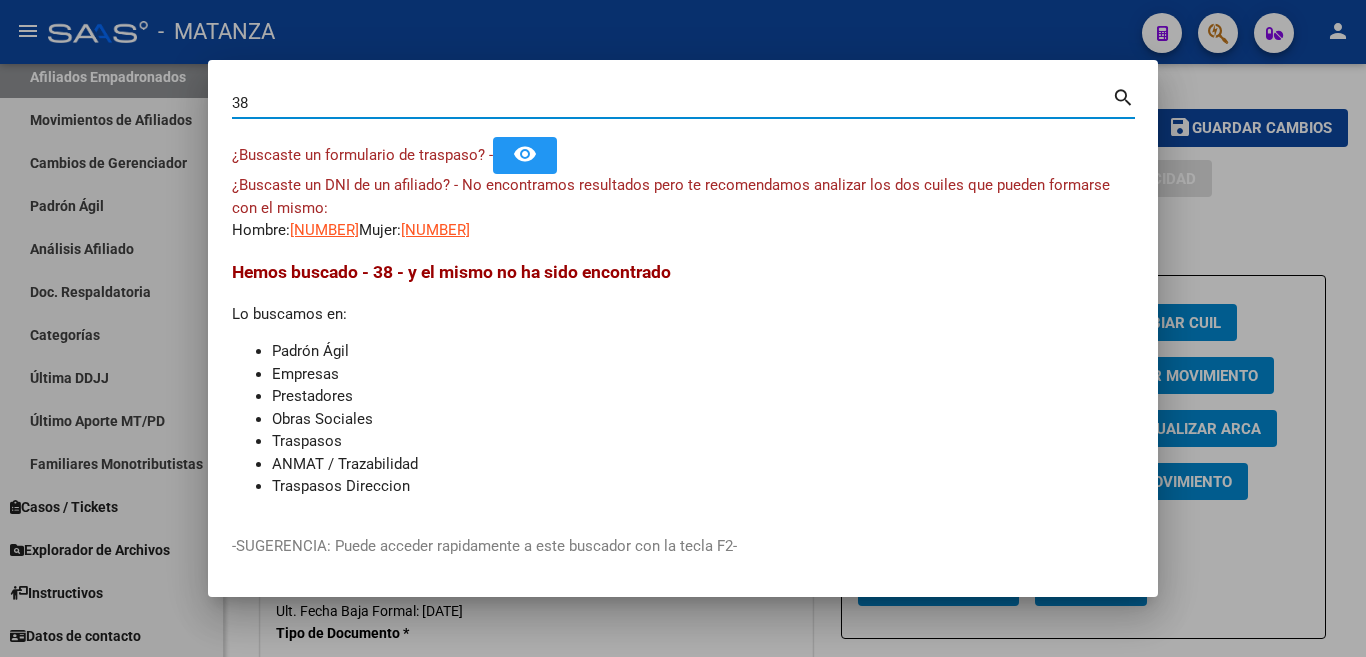 type on "3" 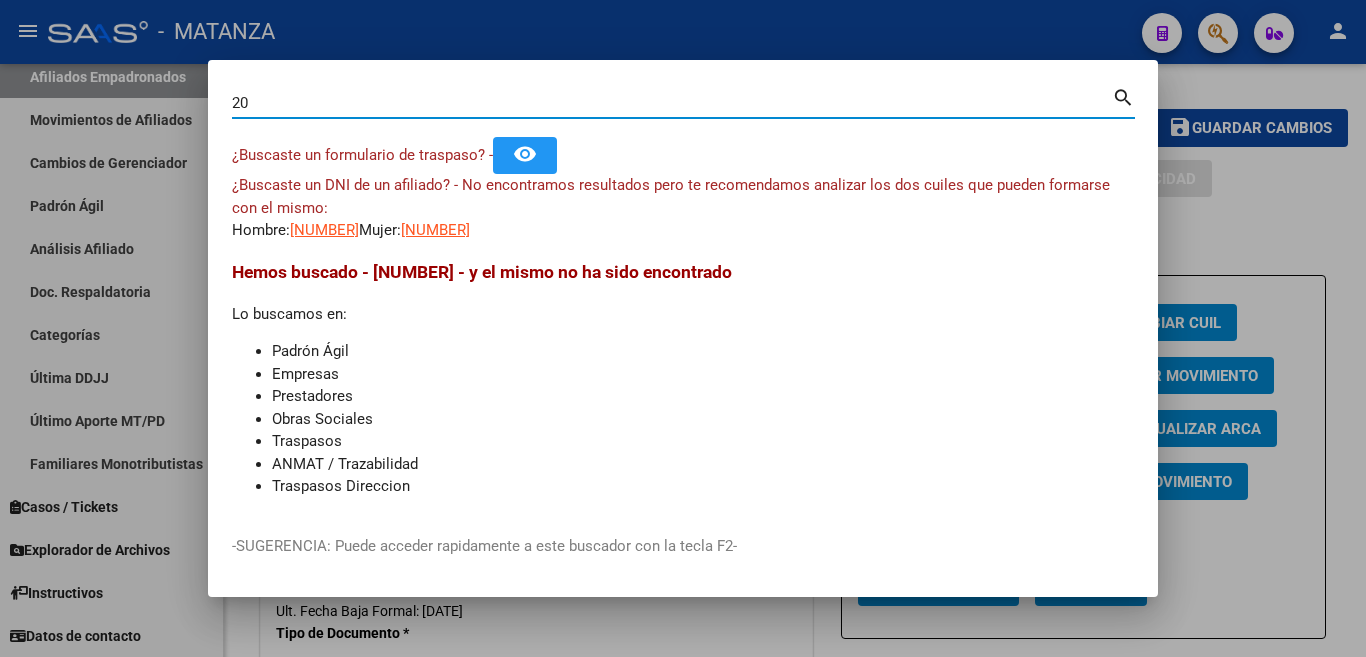 type on "2" 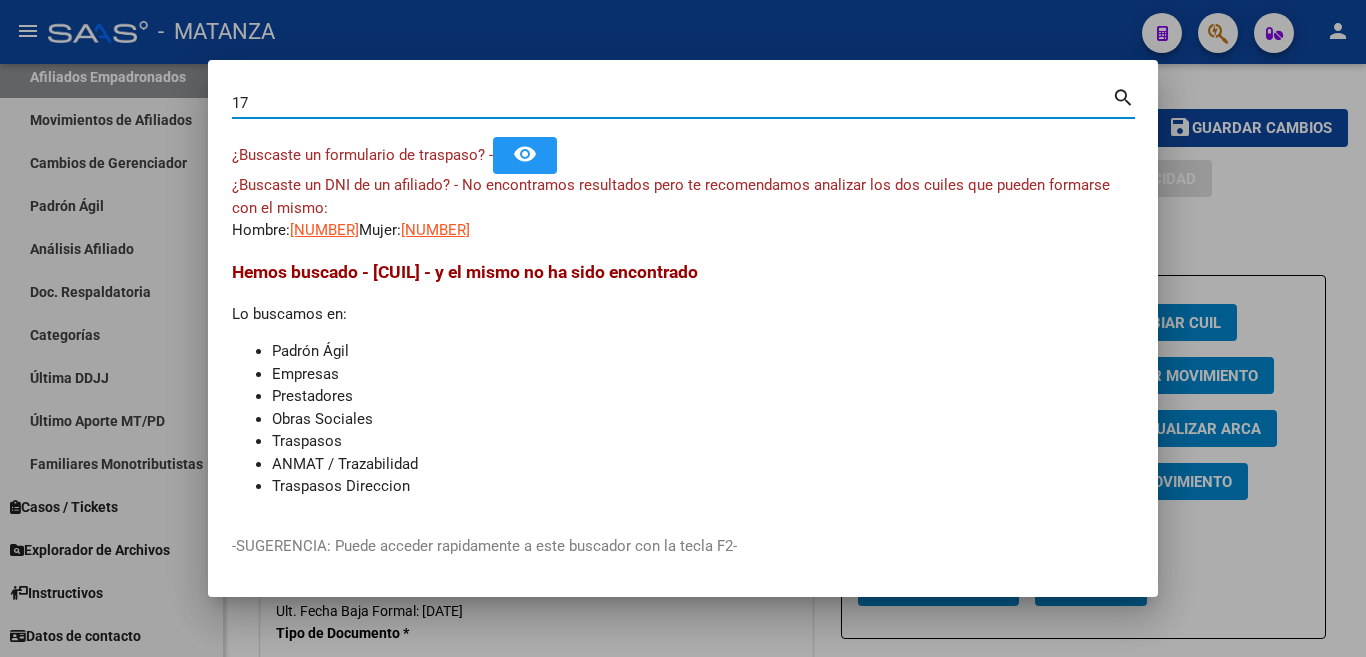 type on "1" 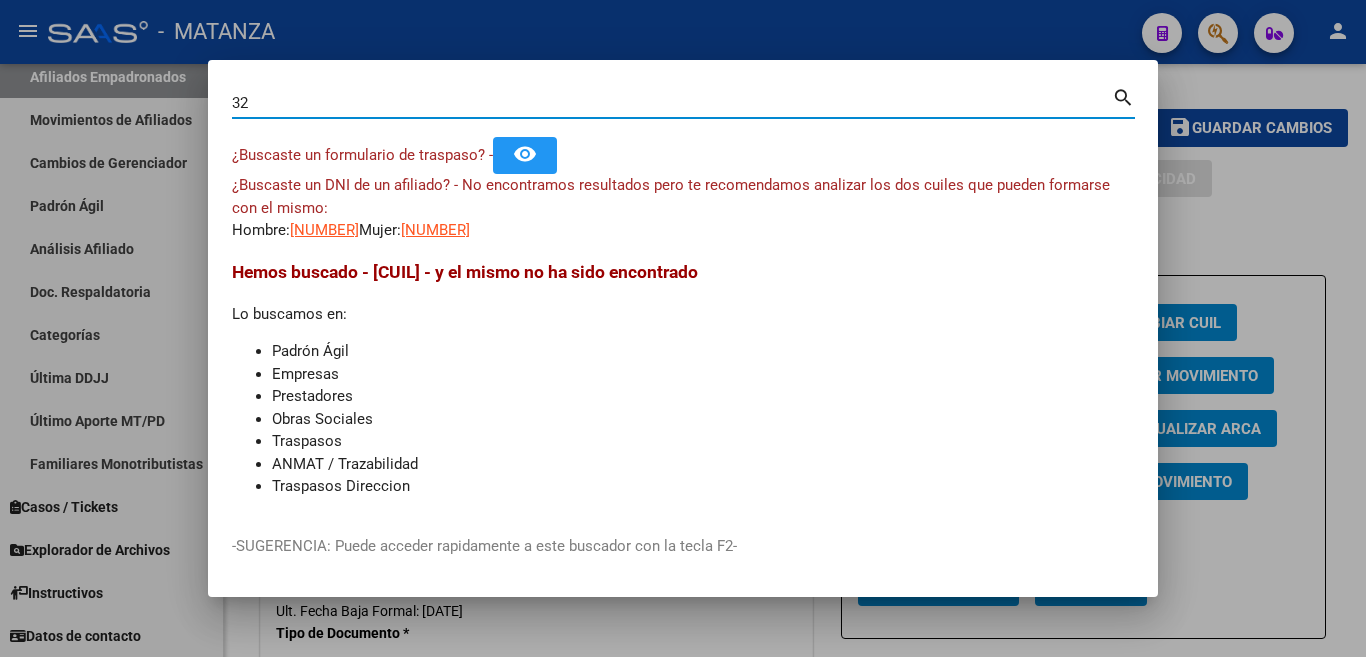 type on "3" 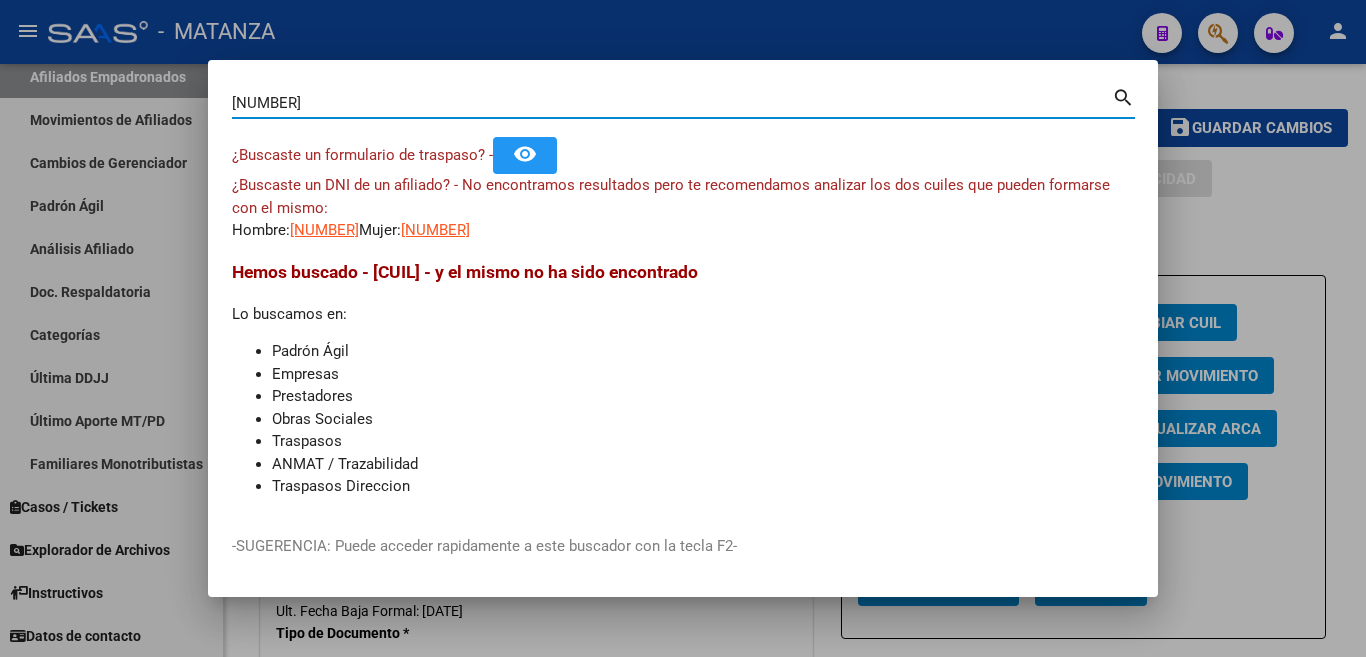 type on "[NUMBER]" 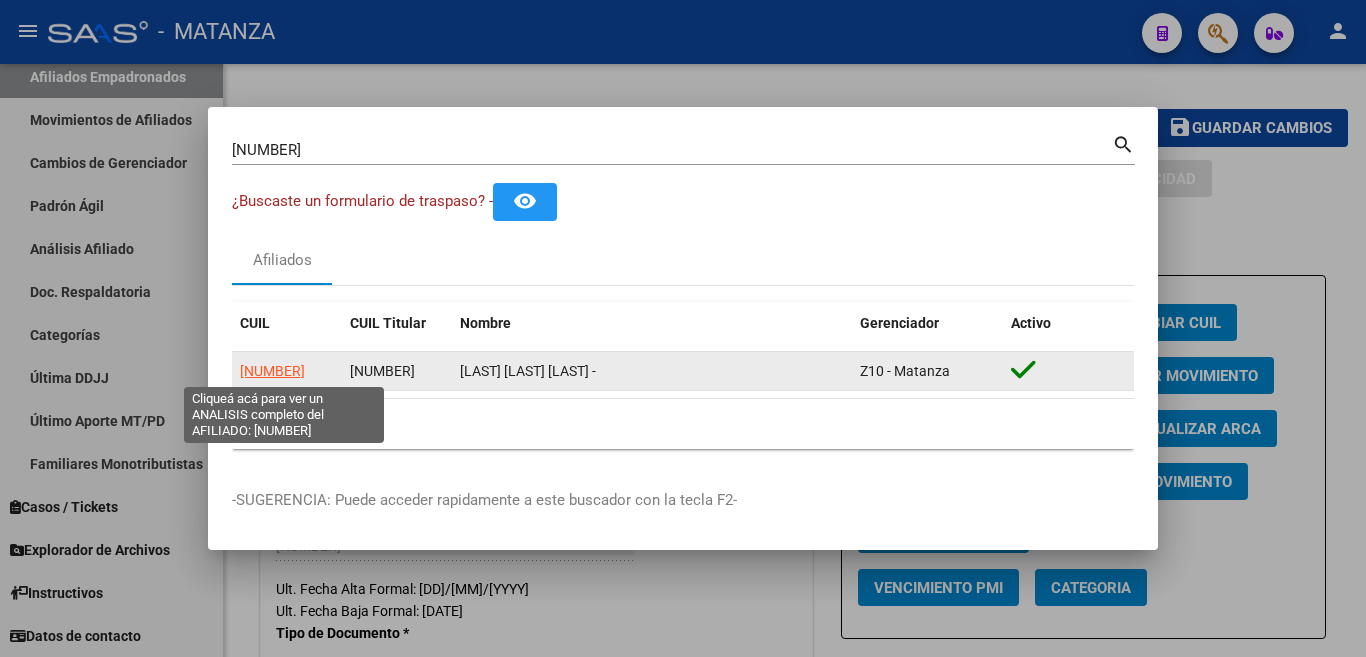 click on "[NUMBER]" 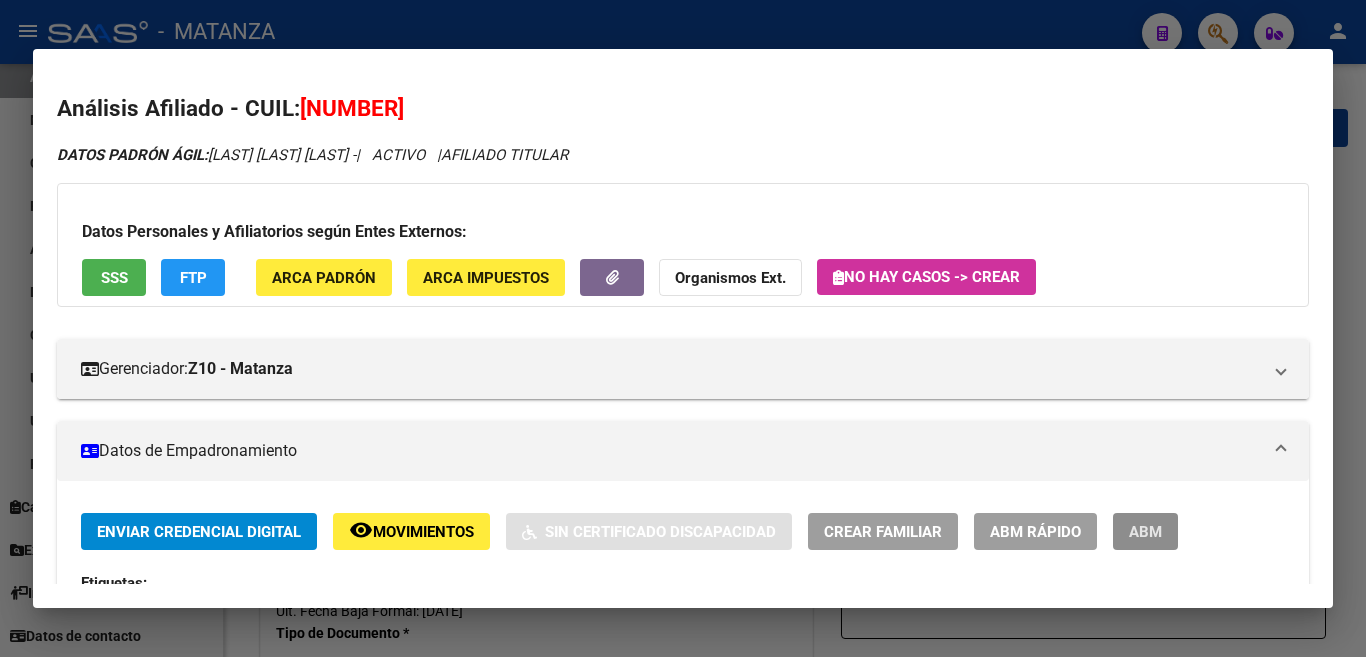 click on "ABM" at bounding box center (1145, 532) 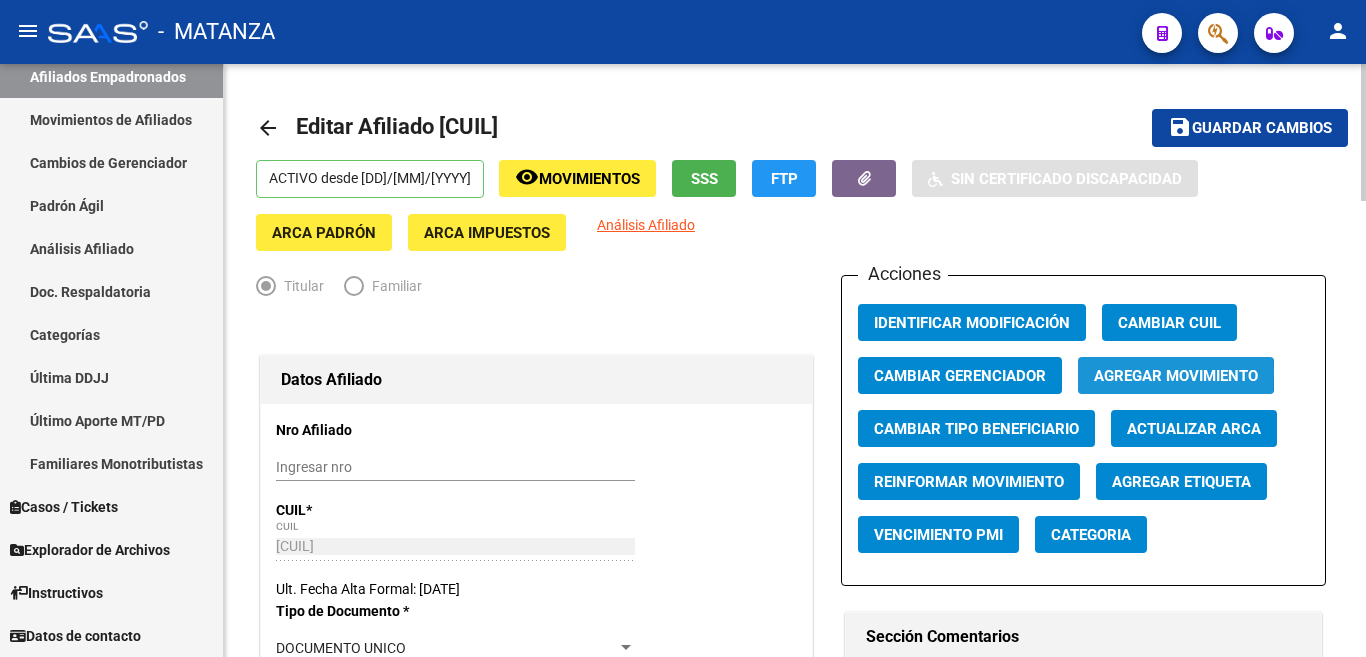 click on "Agregar Movimiento" 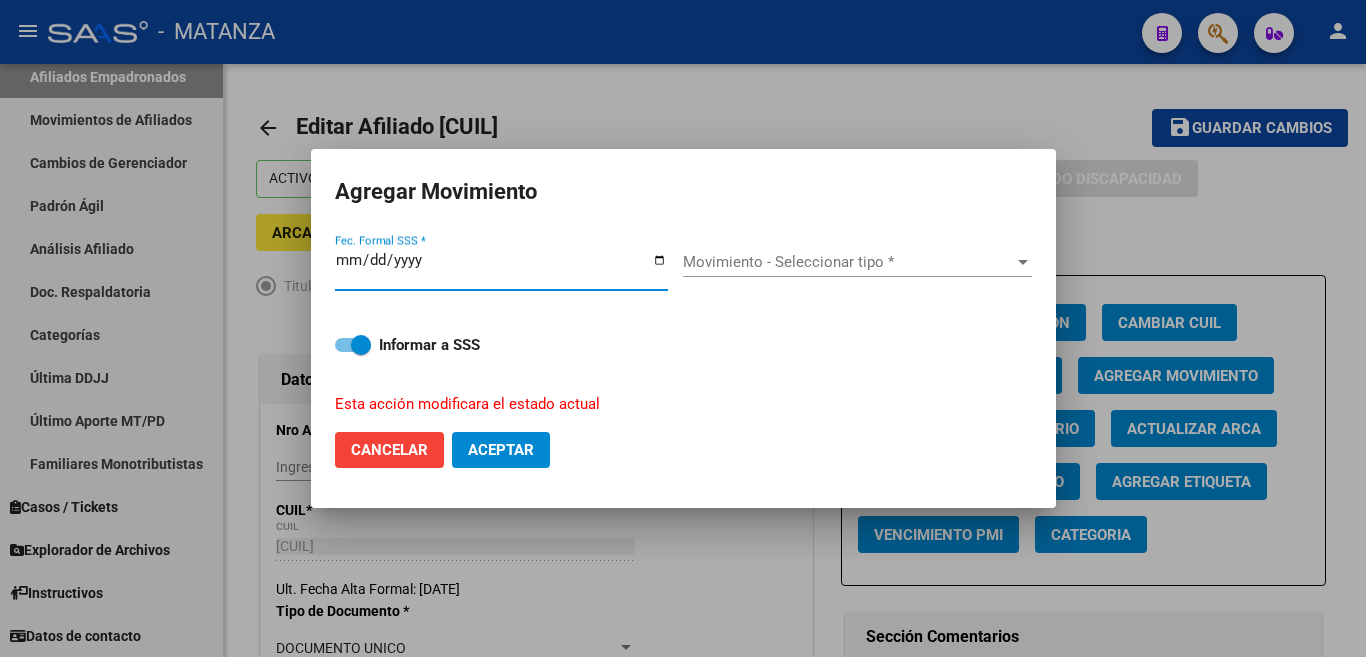 type on "2025-08-04" 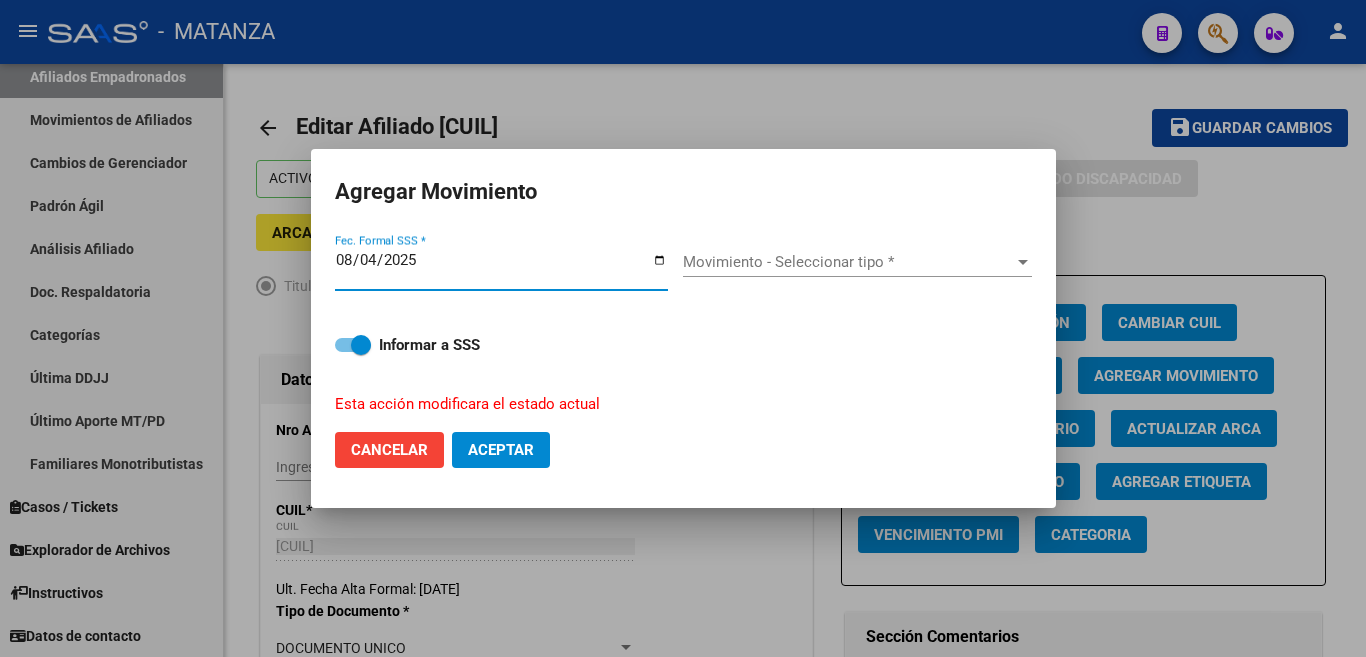 click on "Movimiento - Seleccionar tipo *" at bounding box center (857, 262) 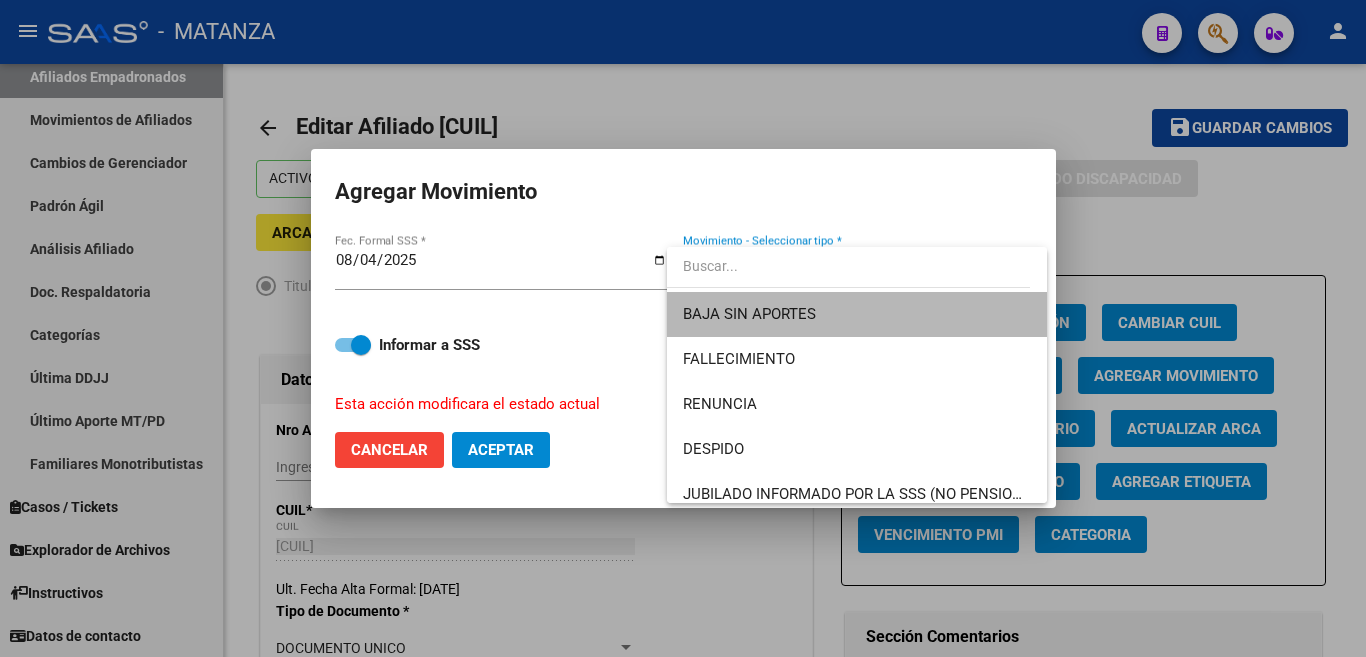 click on "BAJA SIN APORTES" at bounding box center [857, 314] 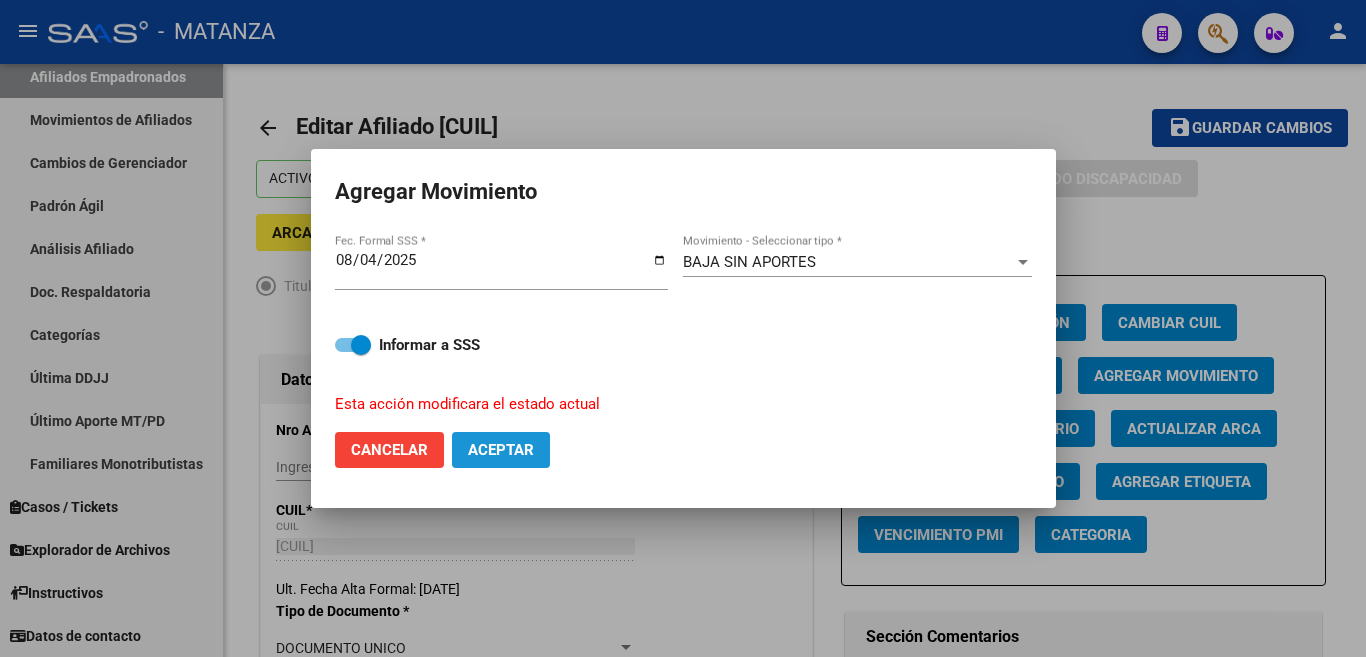 drag, startPoint x: 471, startPoint y: 449, endPoint x: 488, endPoint y: 442, distance: 18.384777 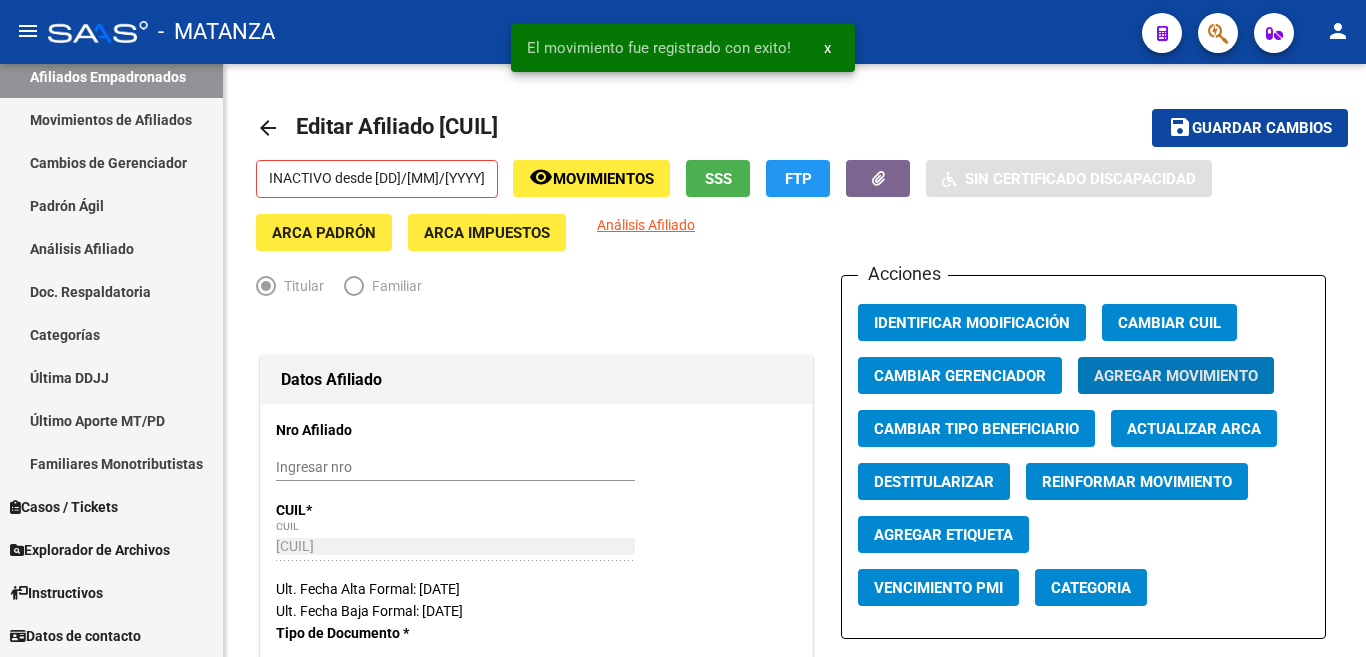 type 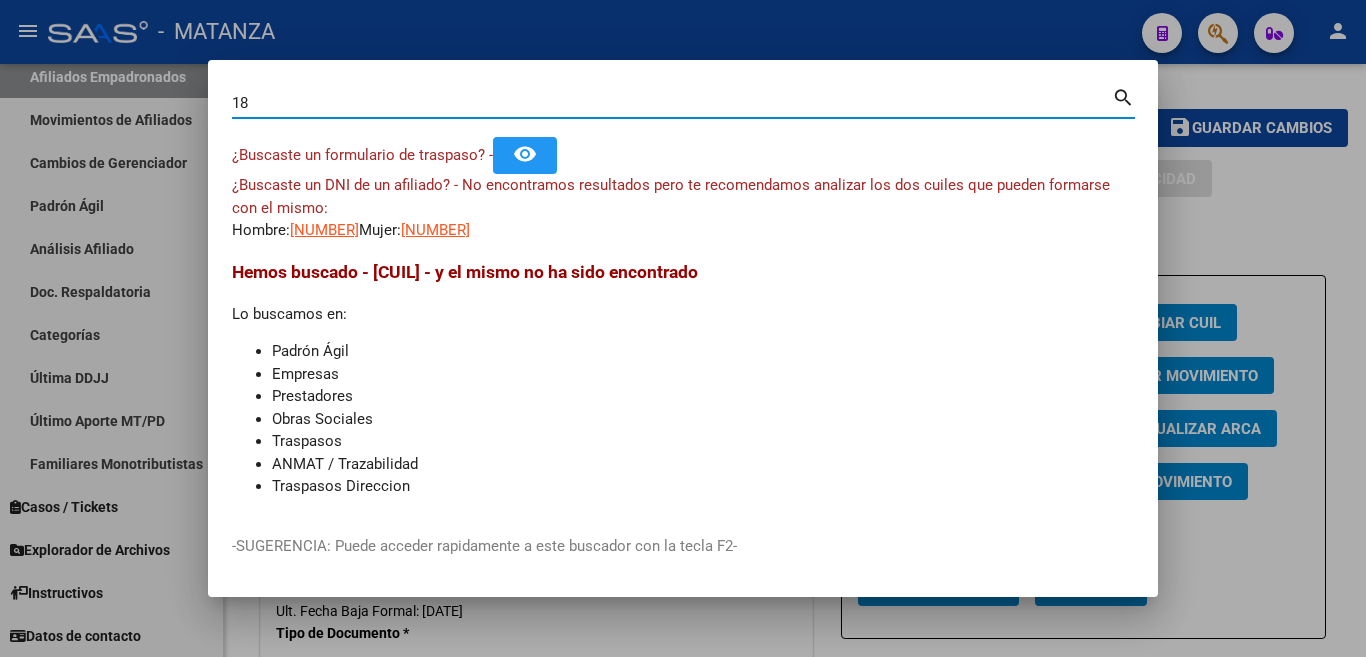 type on "1" 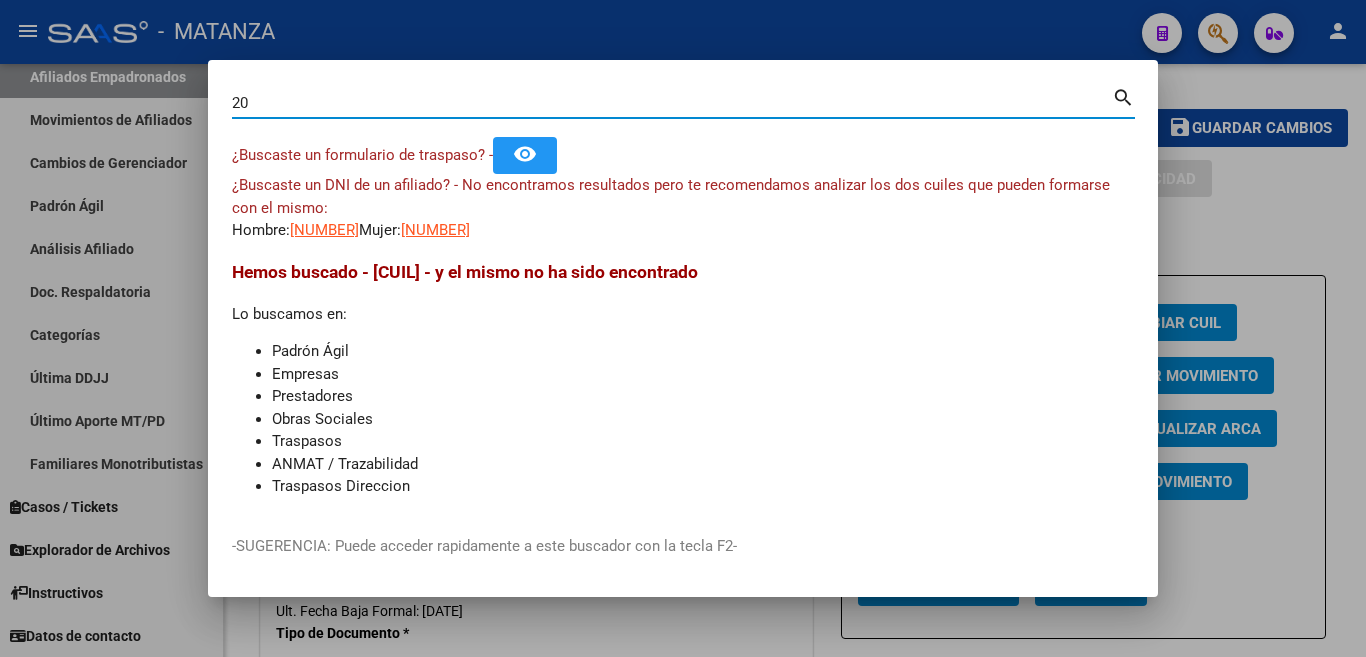 type on "2" 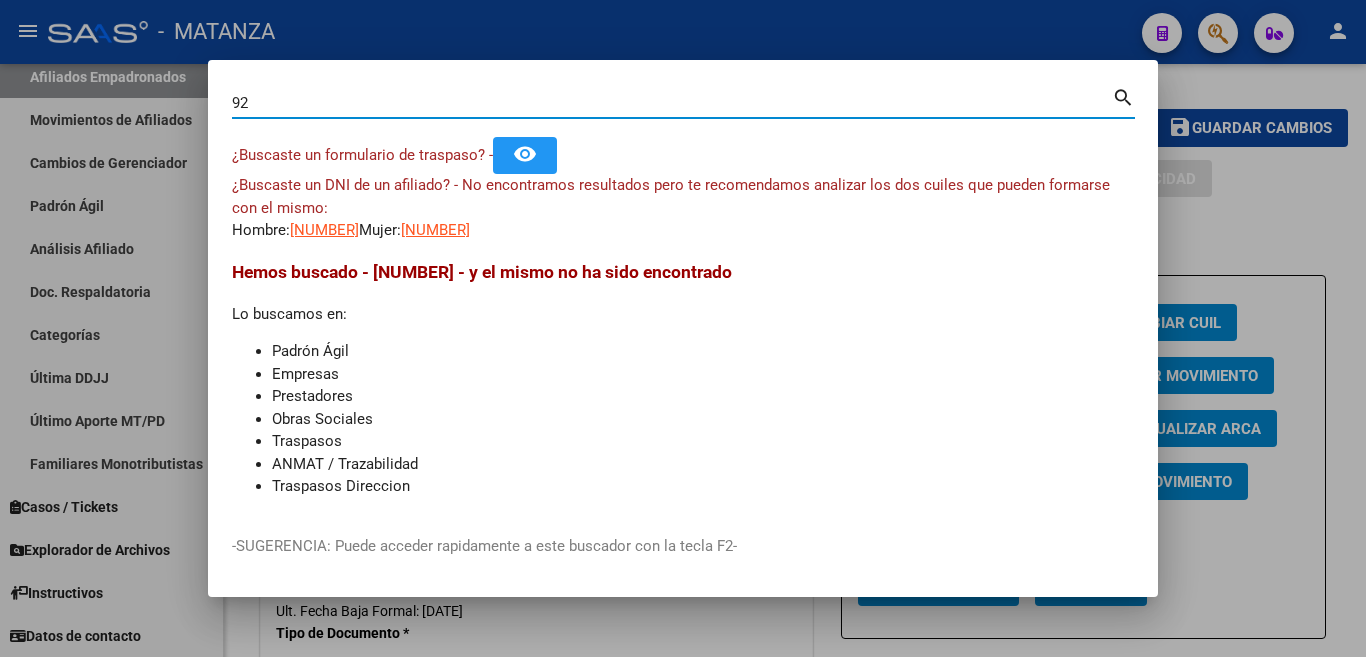 type on "9" 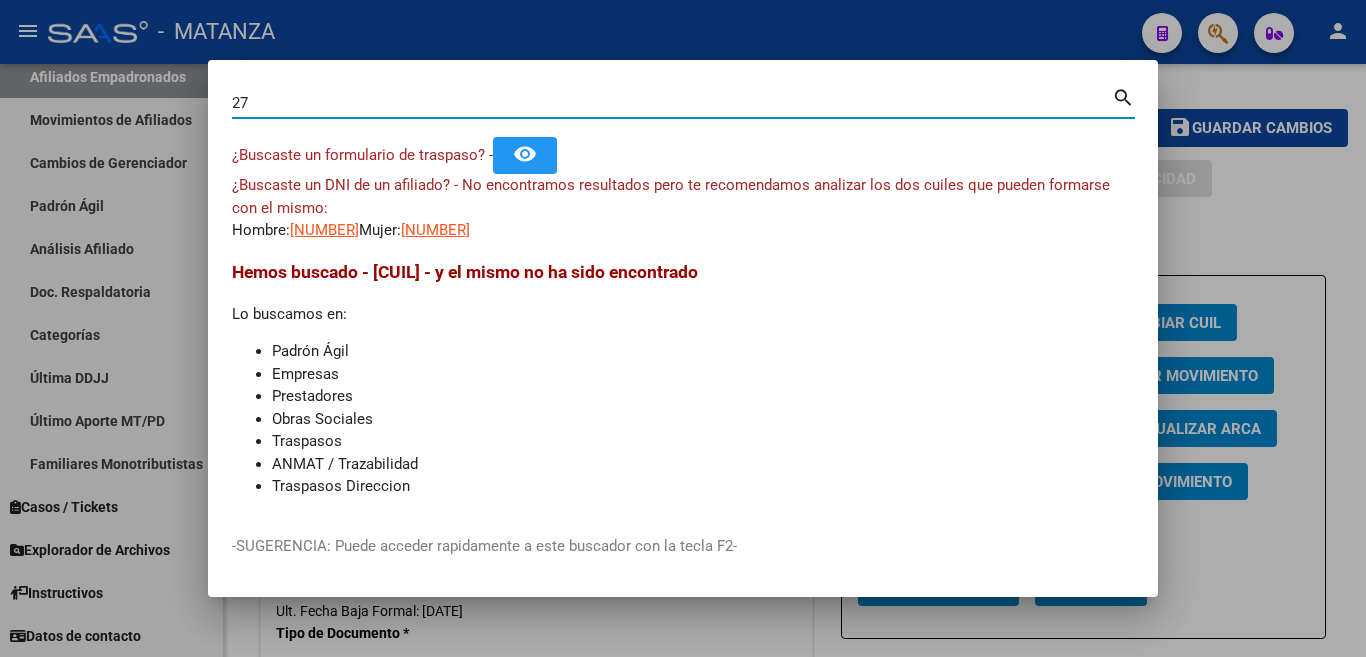 type on "2" 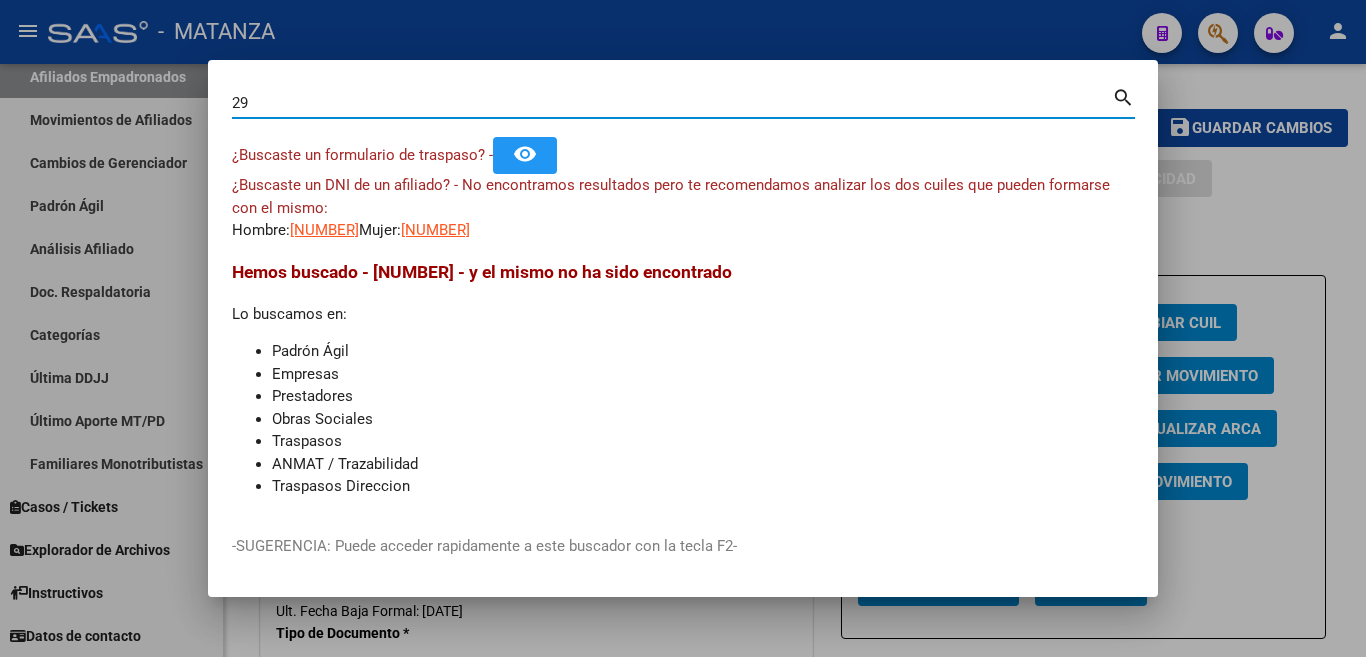 type on "2" 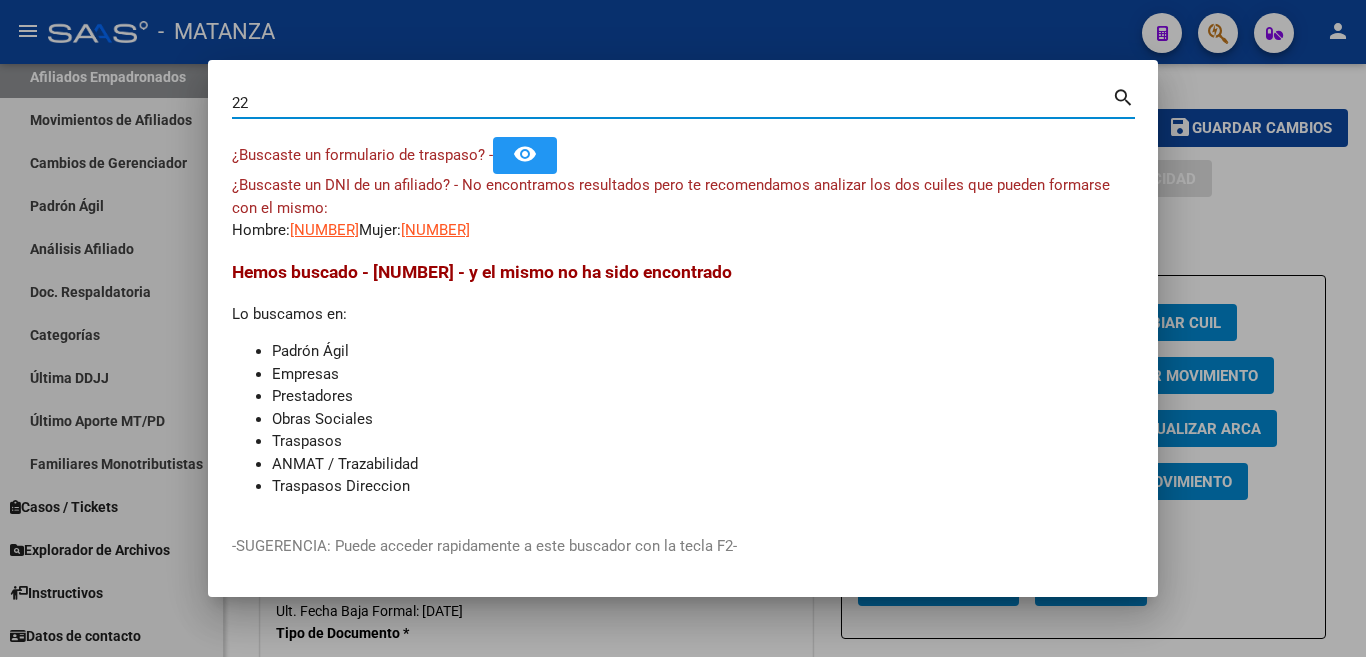 type on "2" 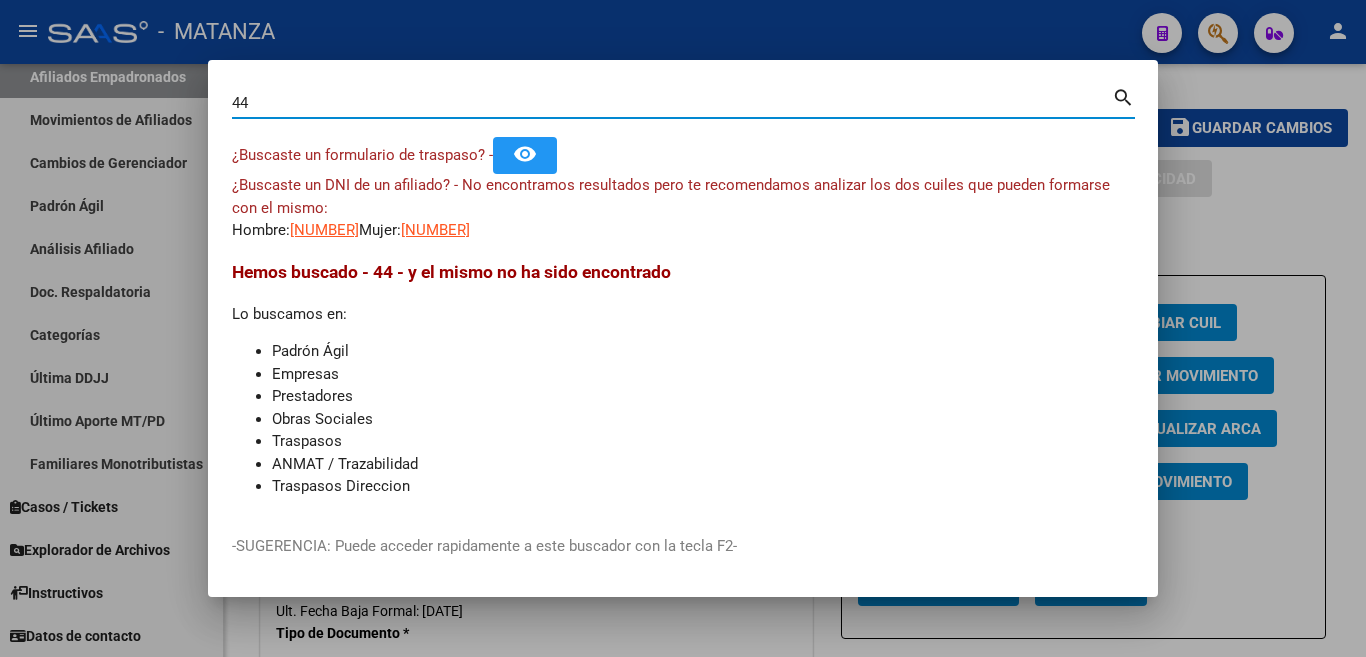 type on "4" 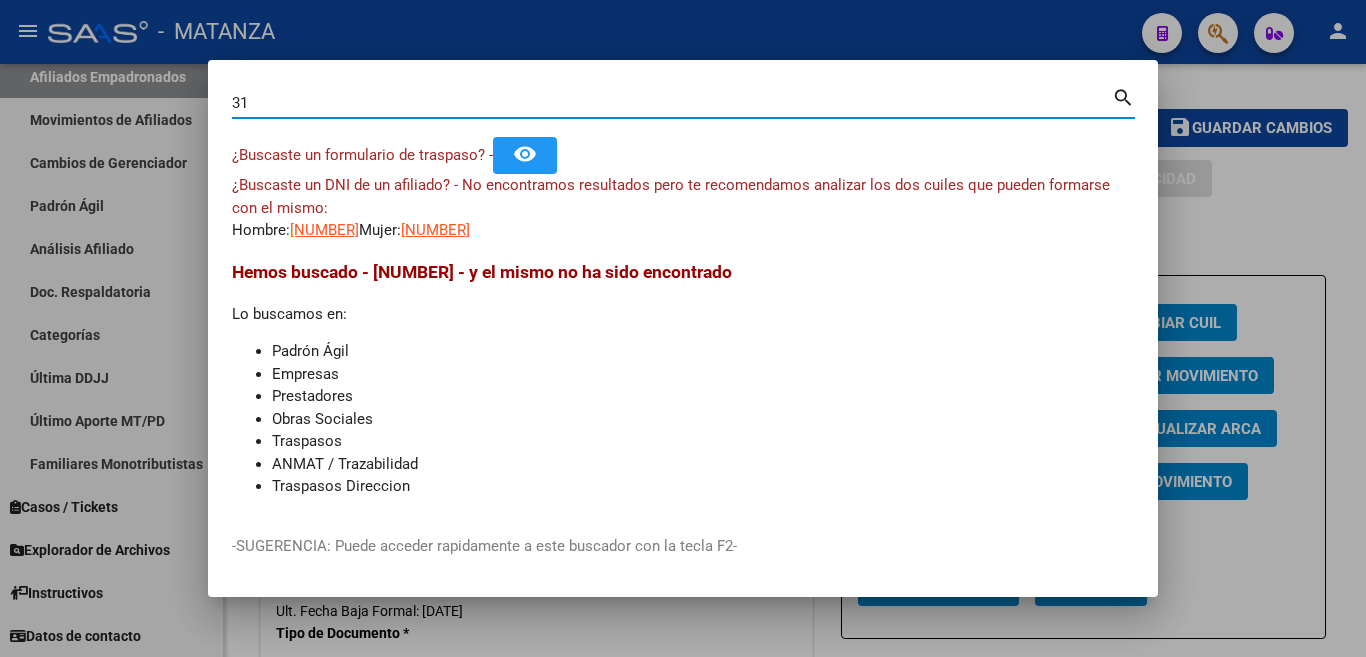 type on "3" 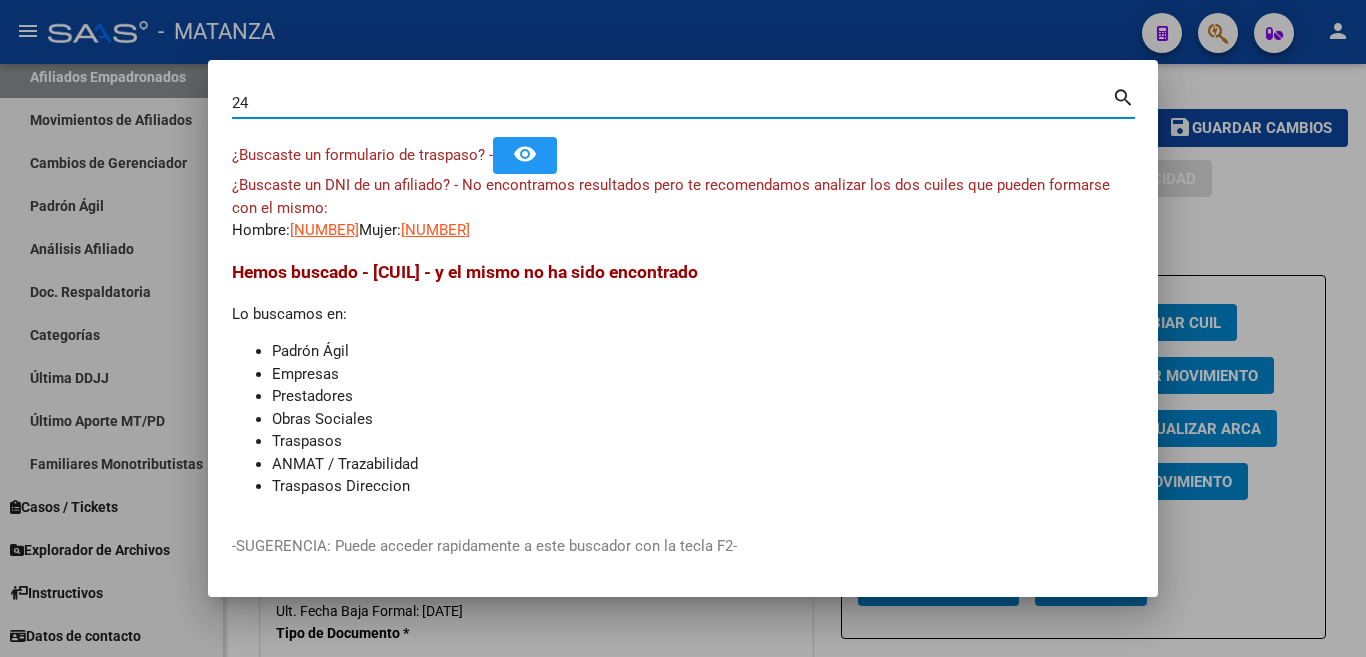 type on "2" 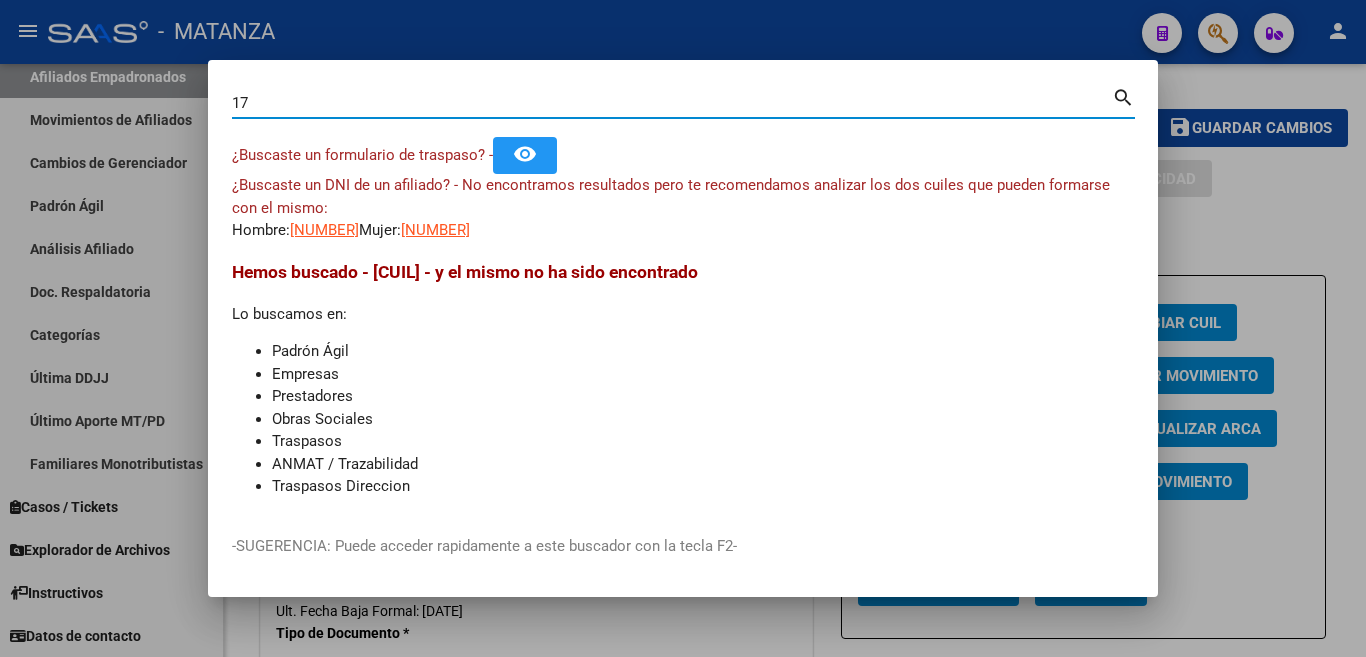 type on "1" 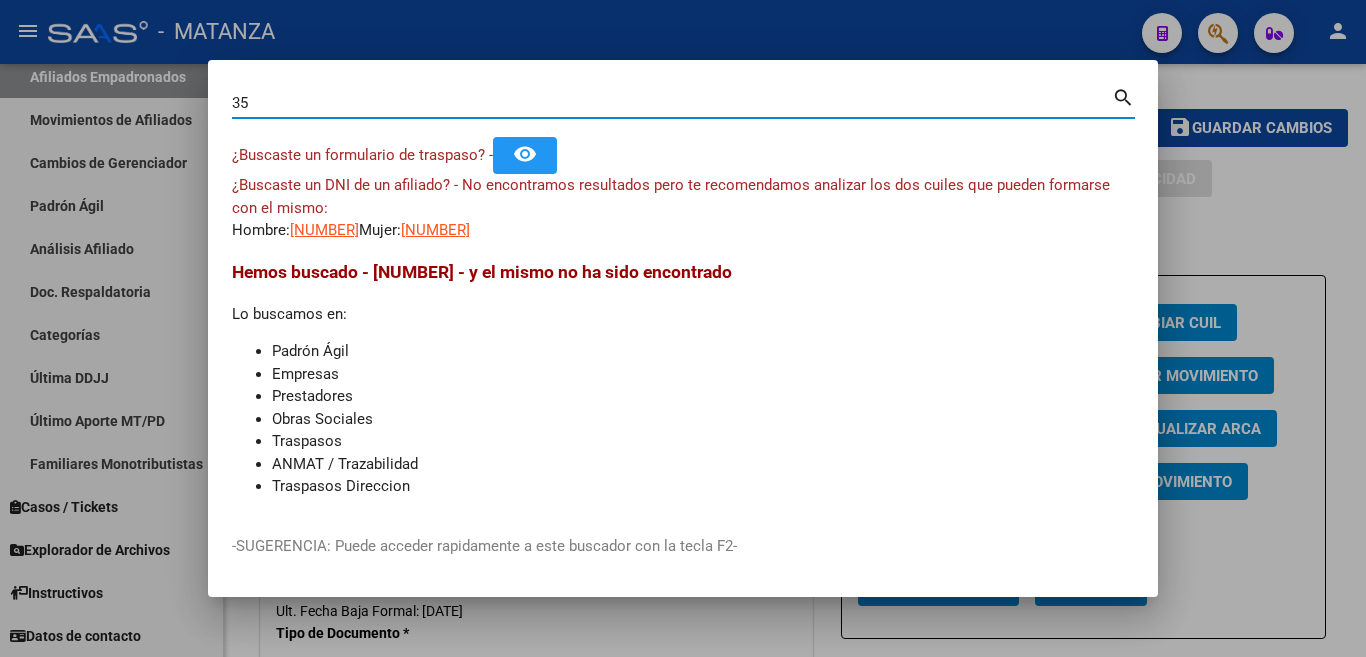 type on "3" 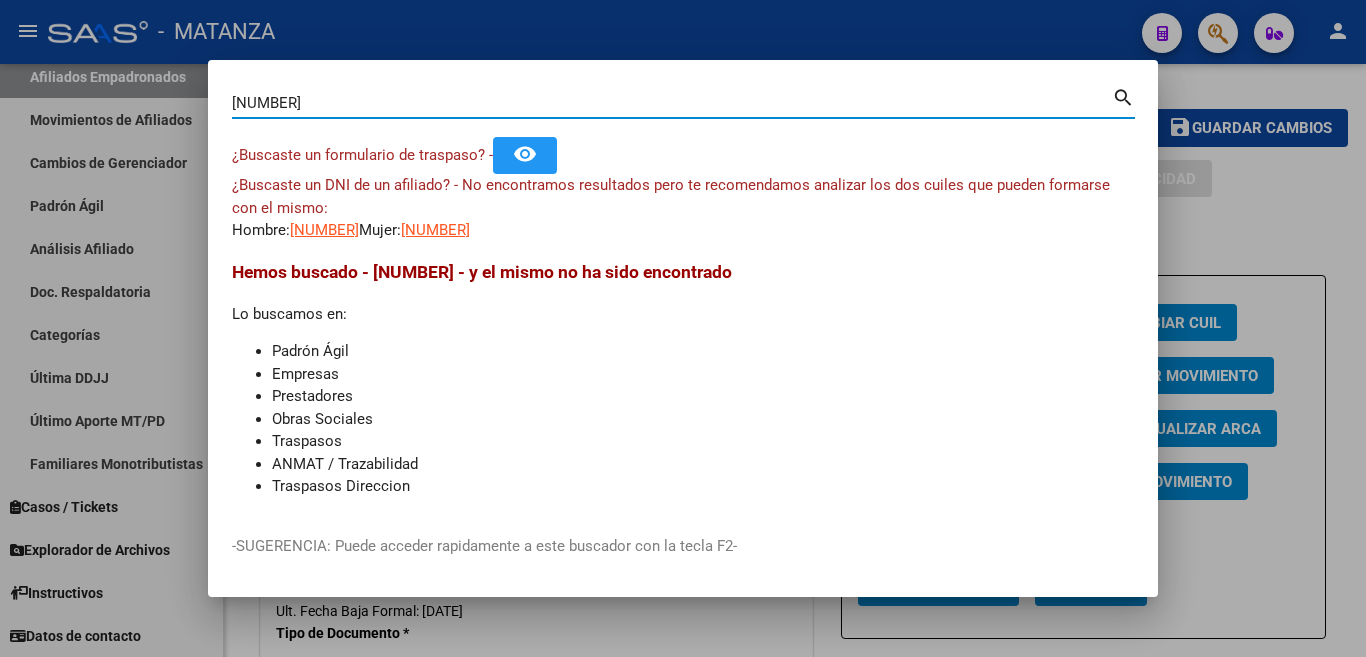 click on "[NUMBER]" at bounding box center [672, 103] 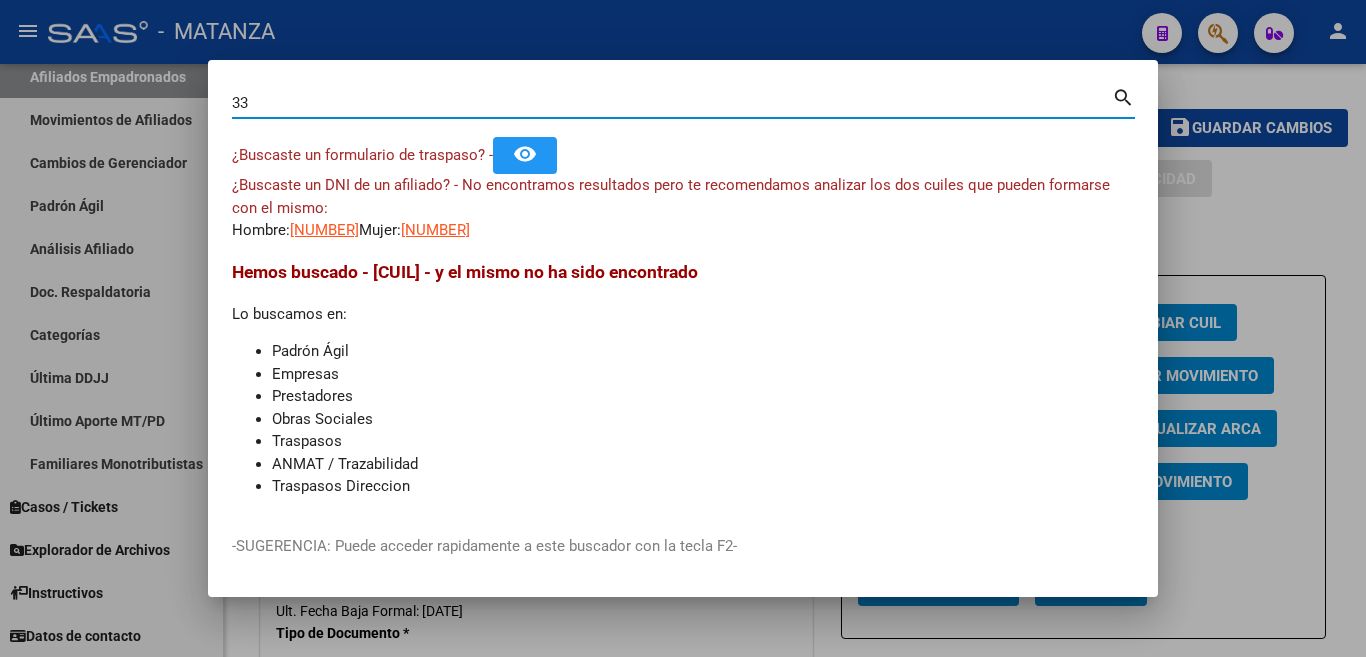 type on "3" 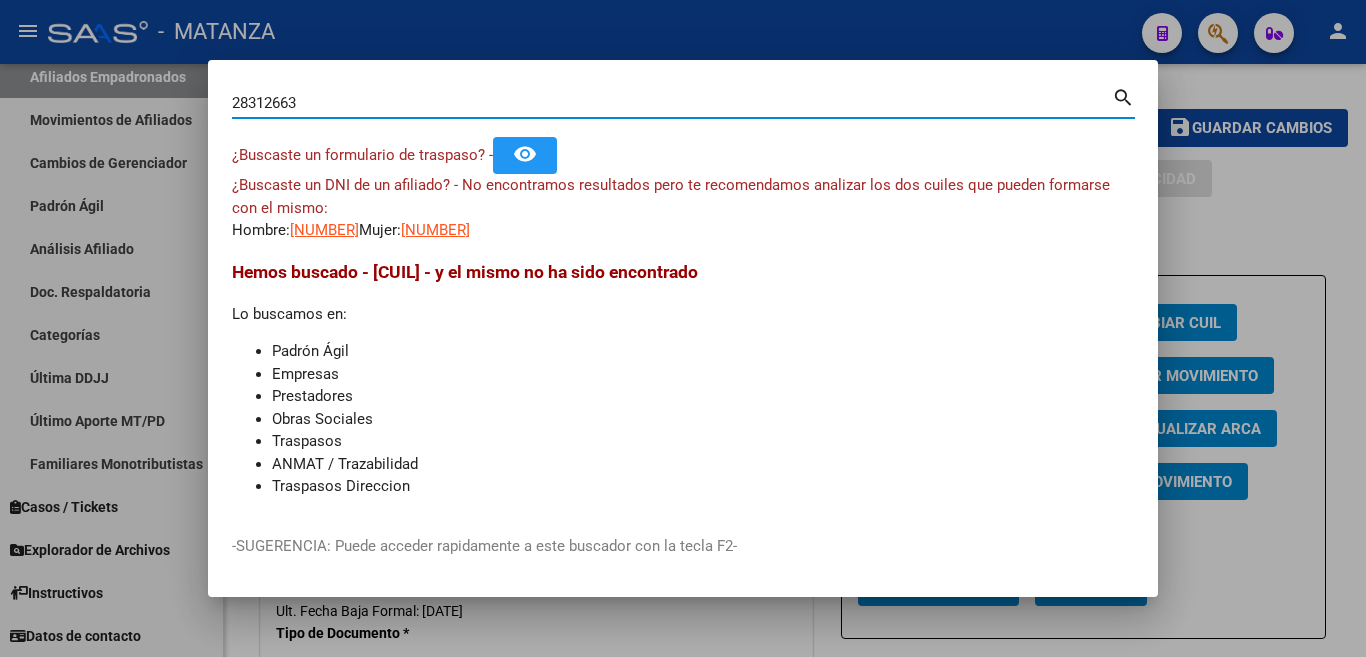 type on "28312663" 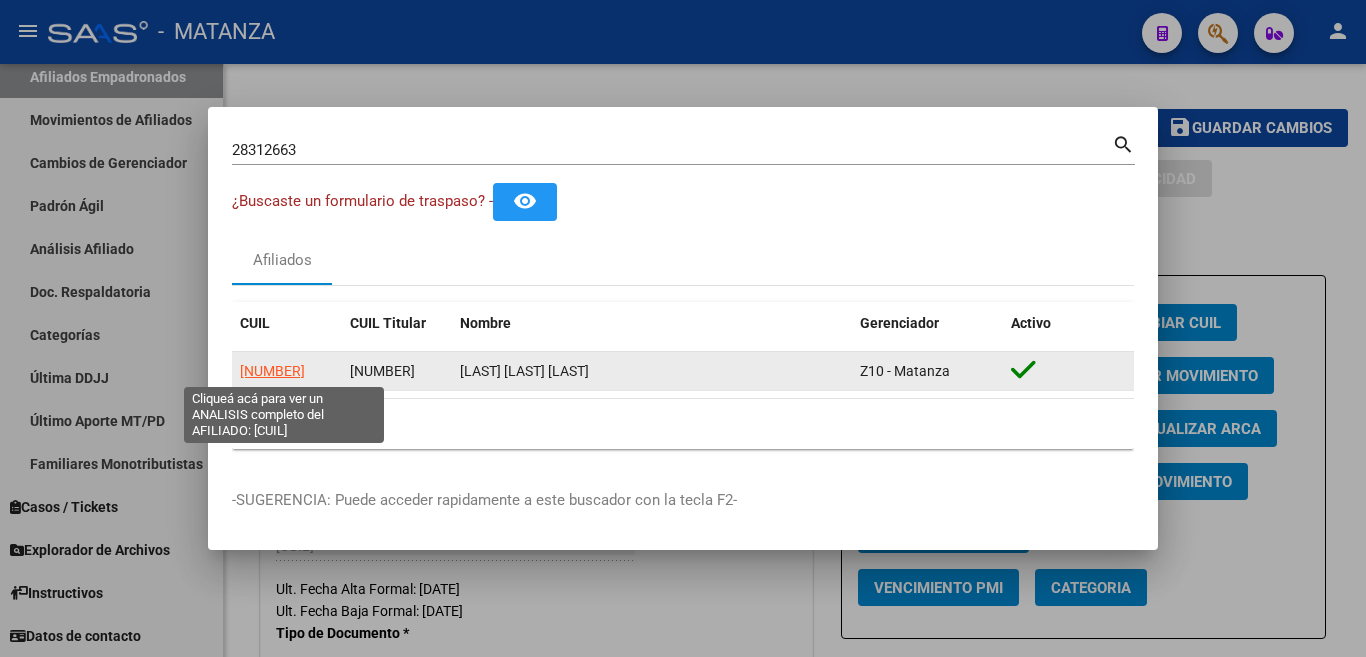 click on "[NUMBER]" 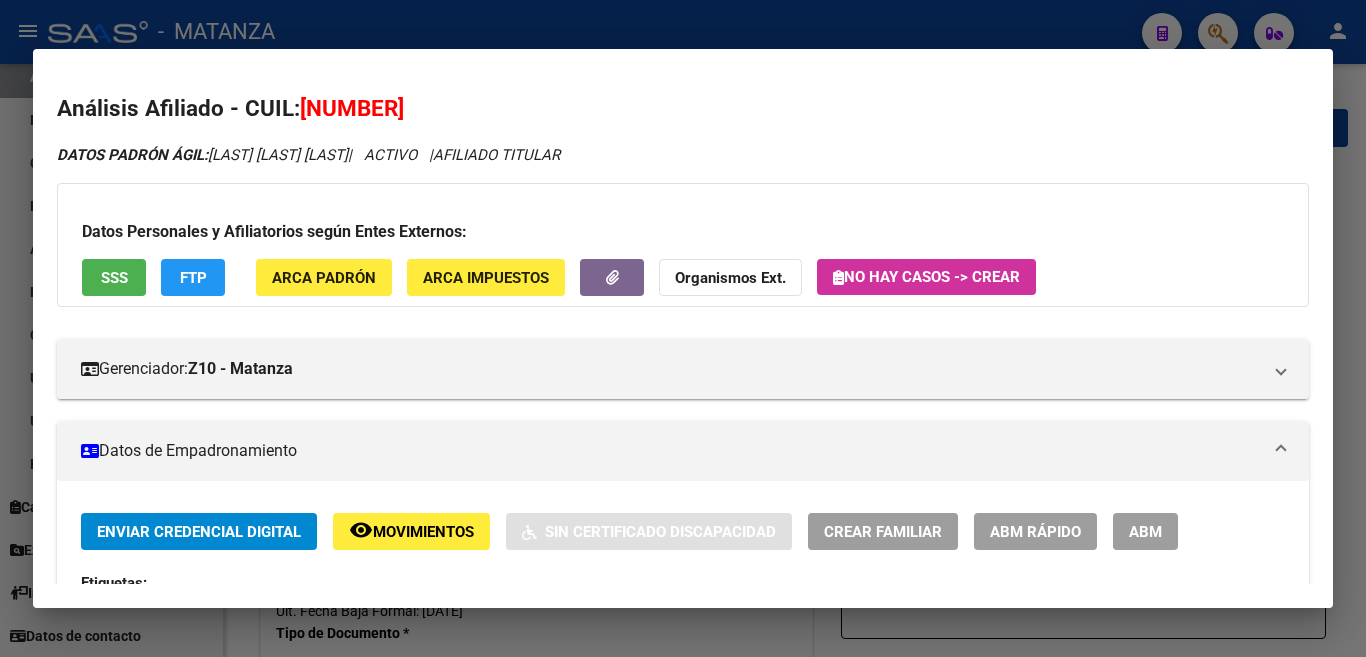 click at bounding box center [683, 328] 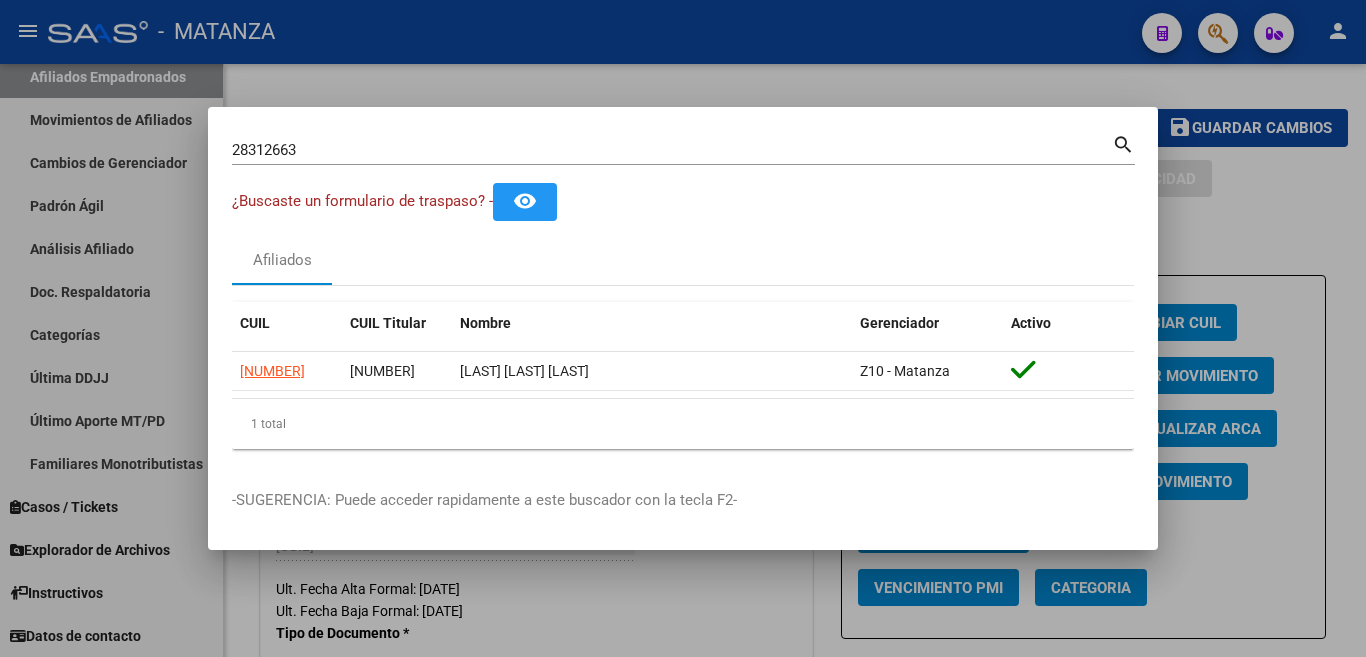 click at bounding box center [683, 328] 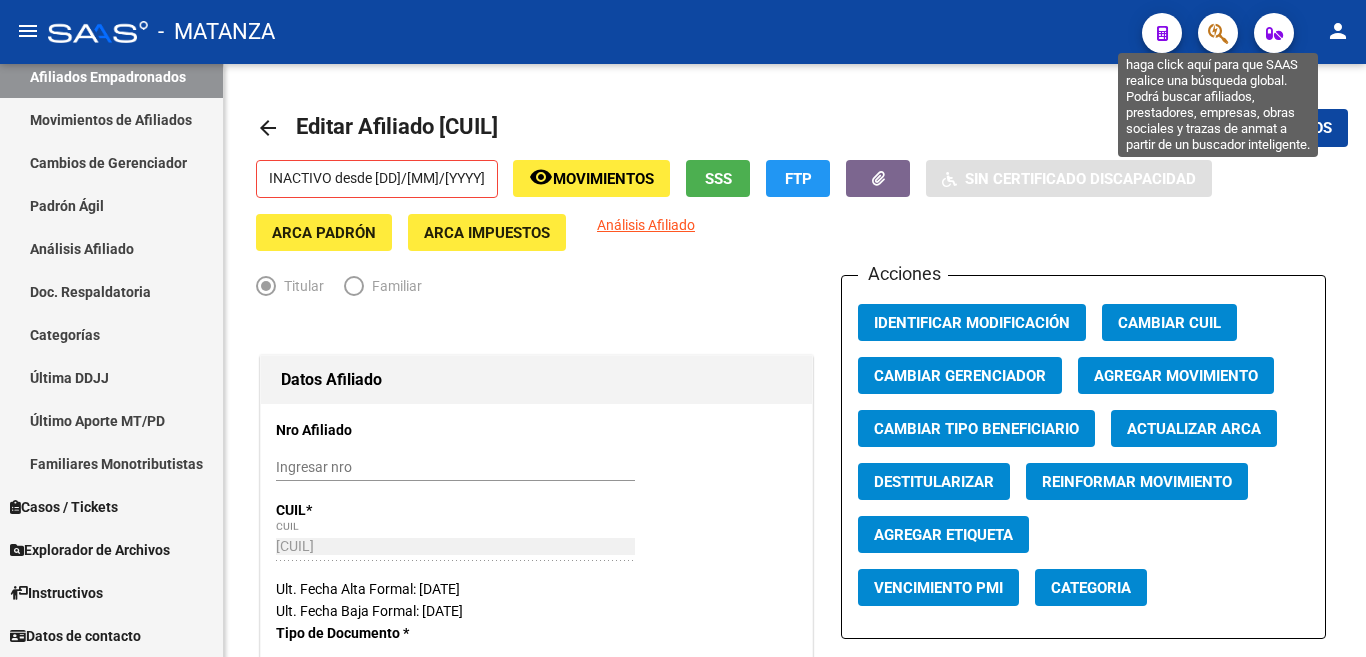 click 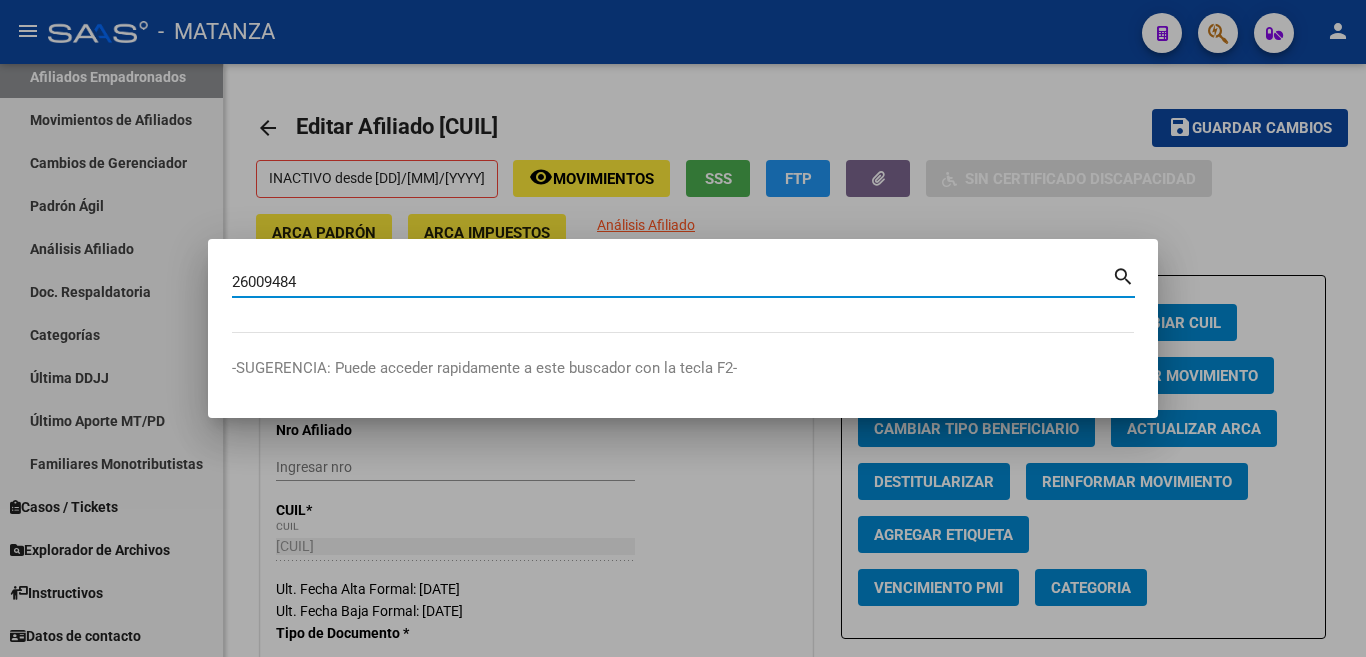 type on "26009484" 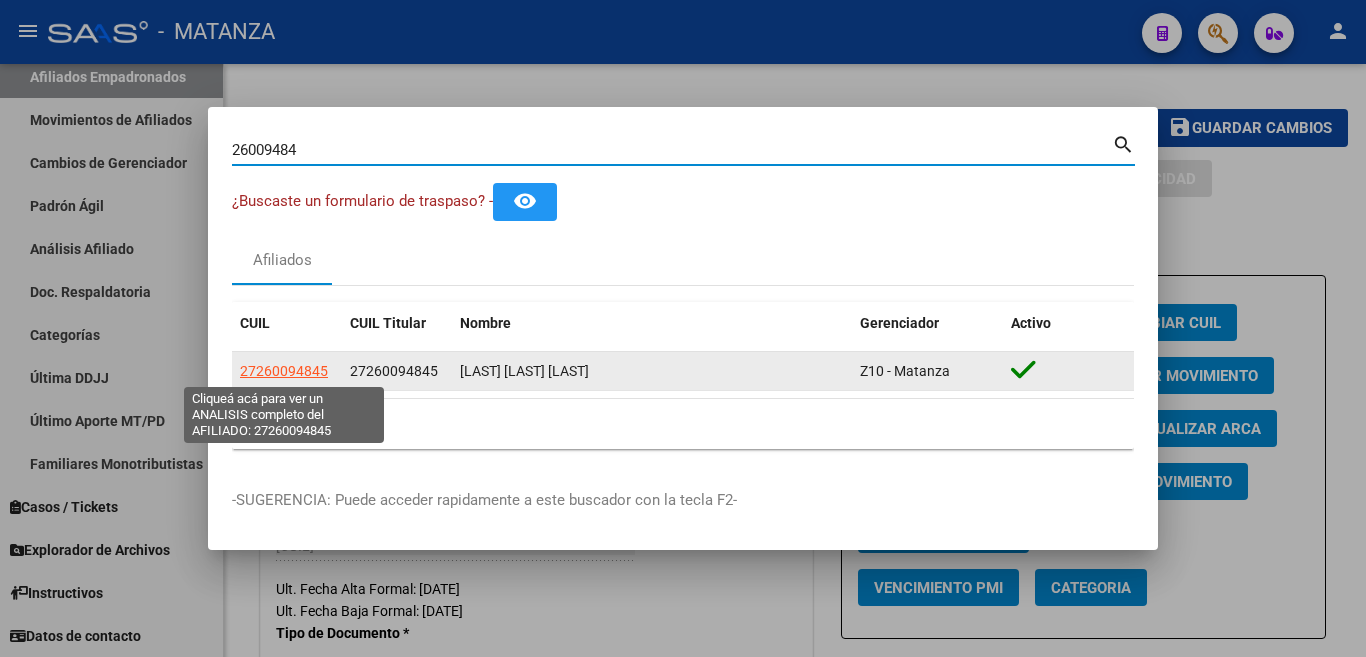 click on "27260094845" 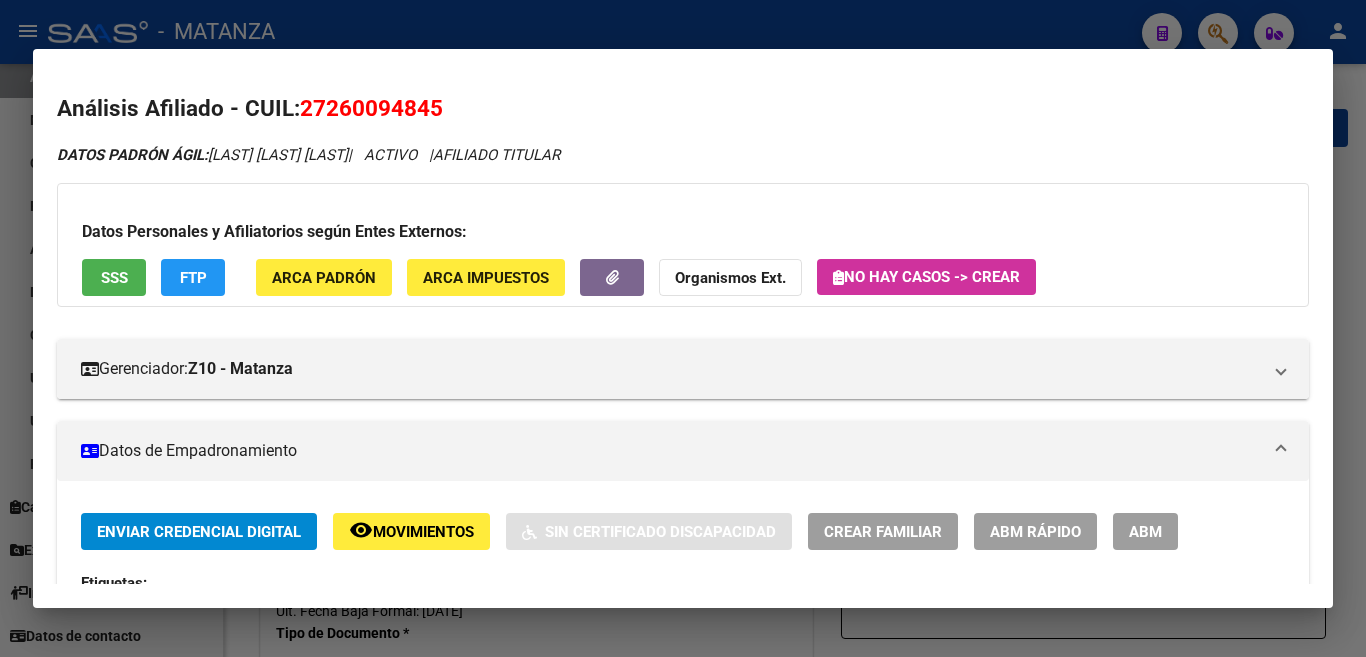 click on "FTP" 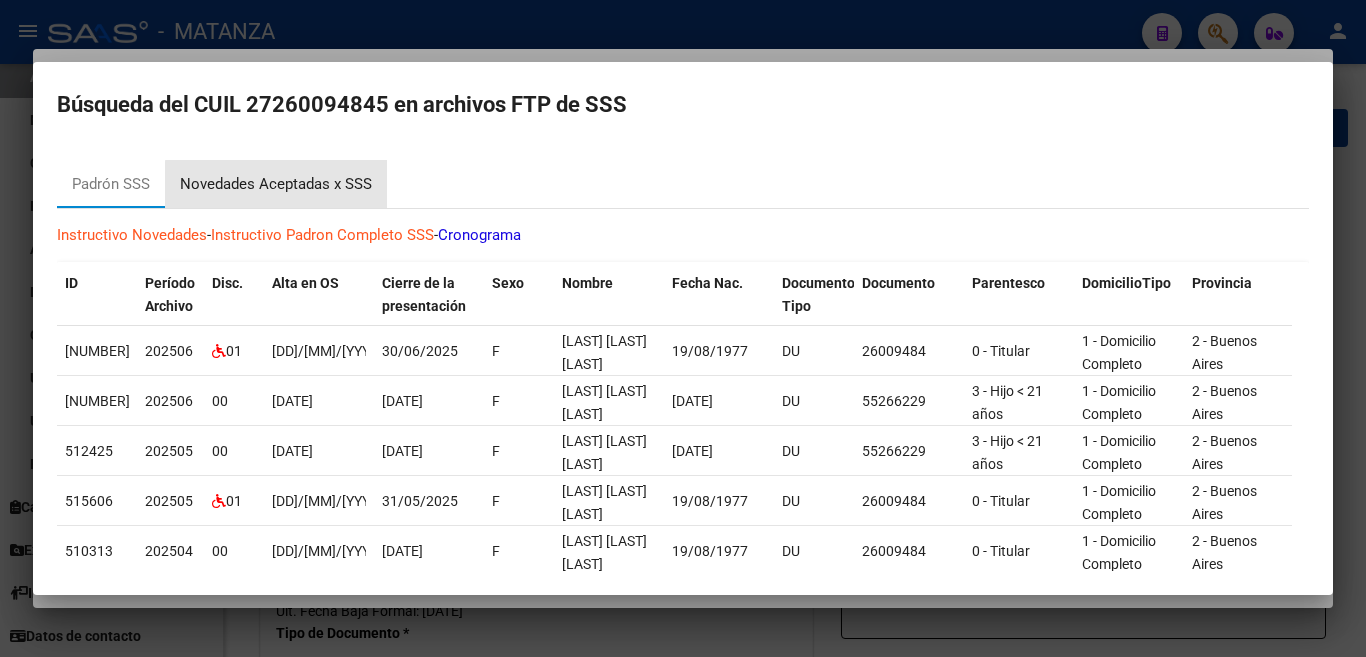 click on "Novedades Aceptadas x SSS" at bounding box center [276, 184] 